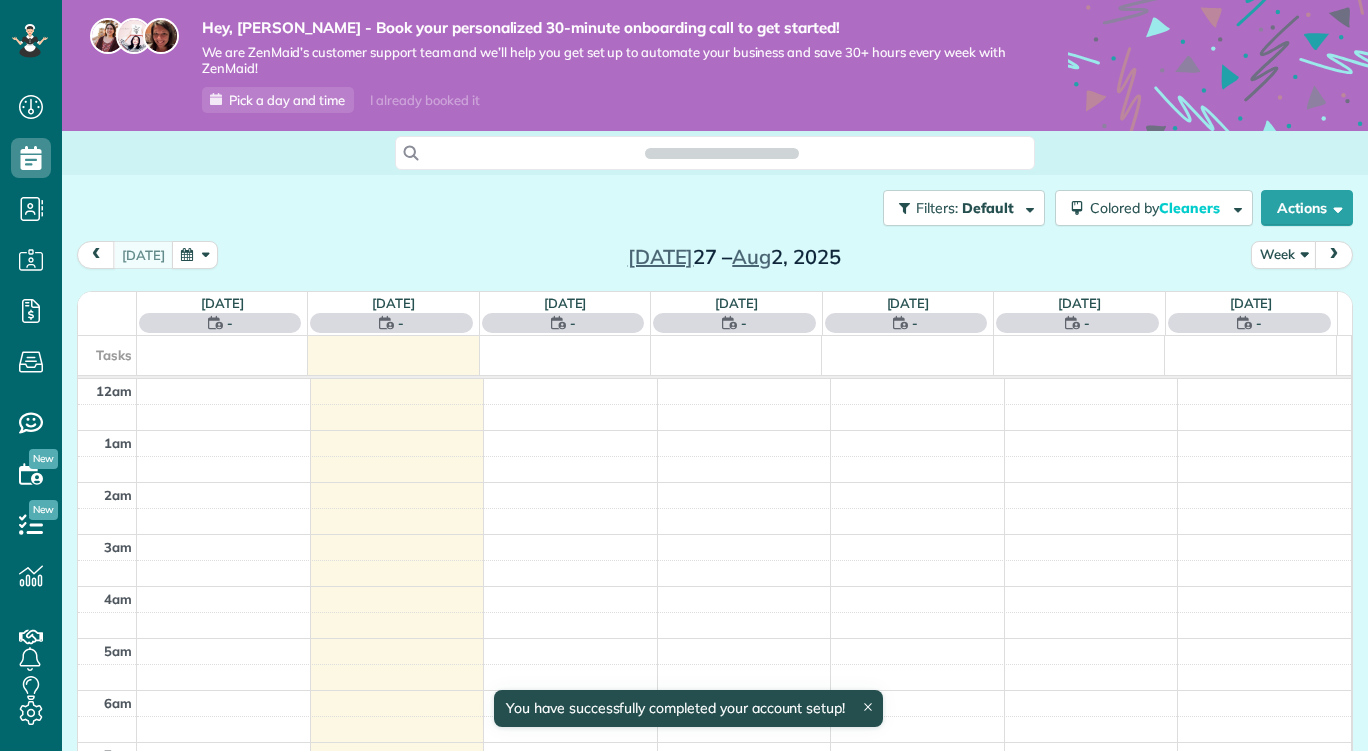 scroll, scrollTop: 0, scrollLeft: 0, axis: both 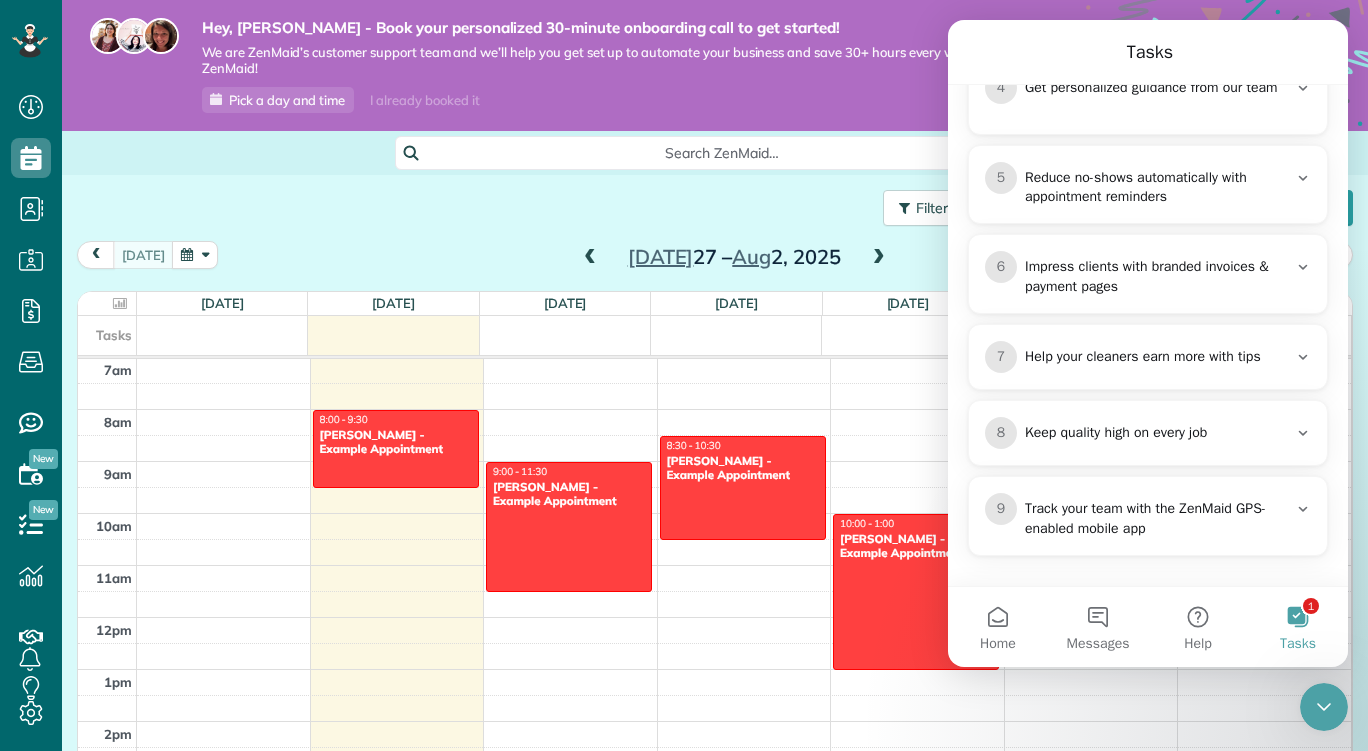 click on "1 Tasks" at bounding box center [1298, 627] 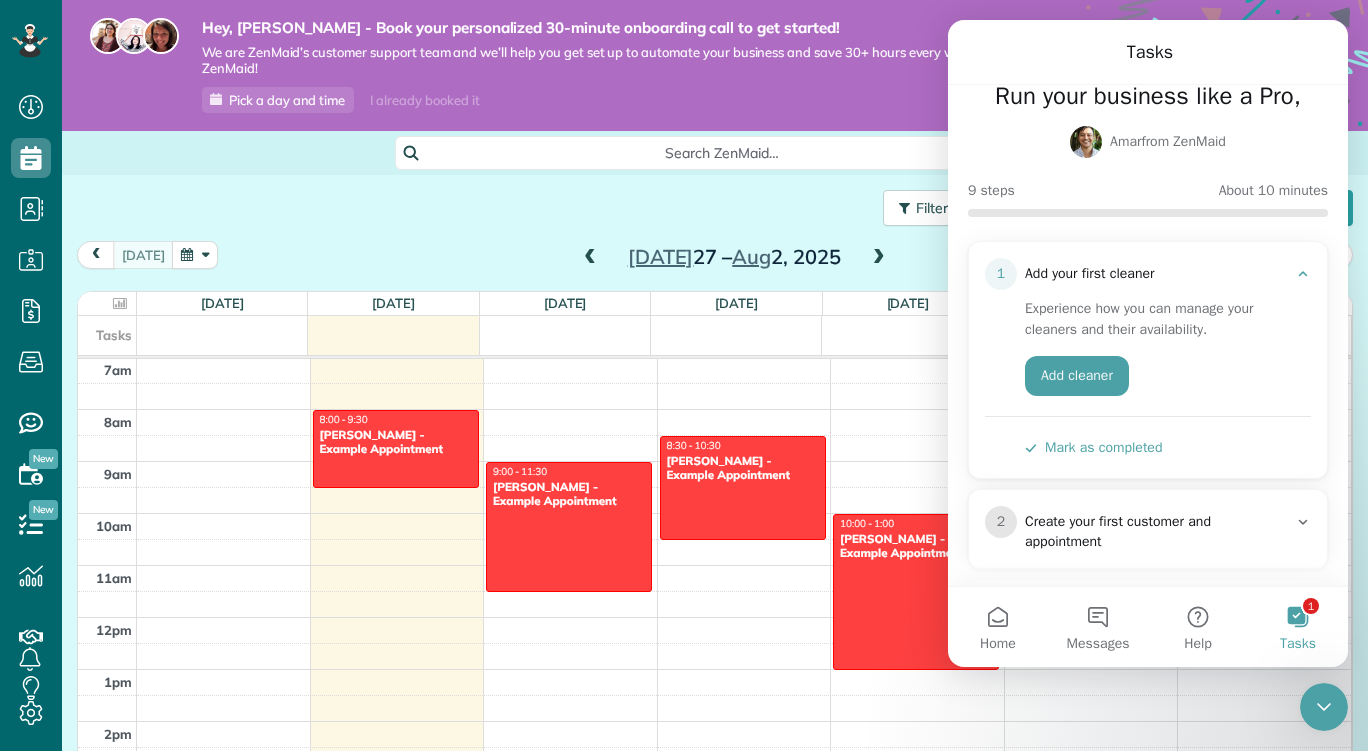 scroll, scrollTop: 0, scrollLeft: 0, axis: both 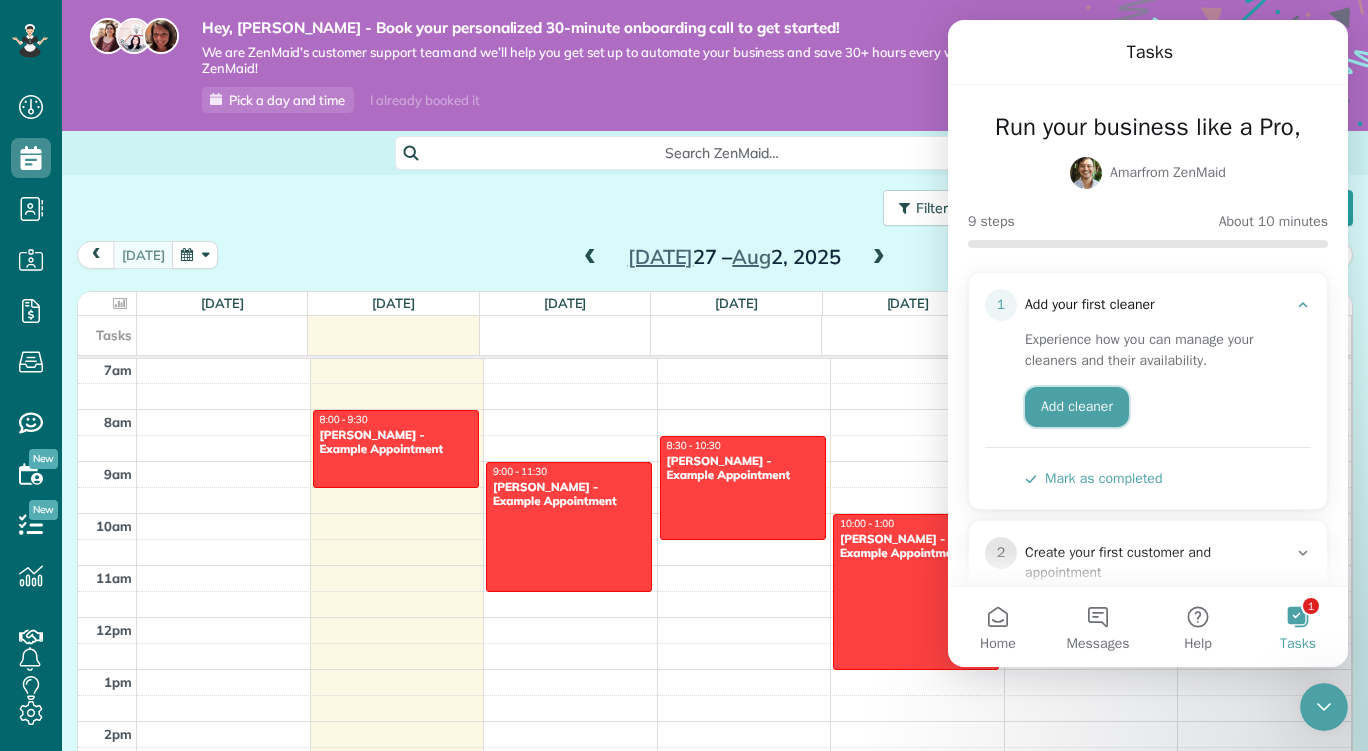 click on "Add cleaner" at bounding box center [1077, 407] 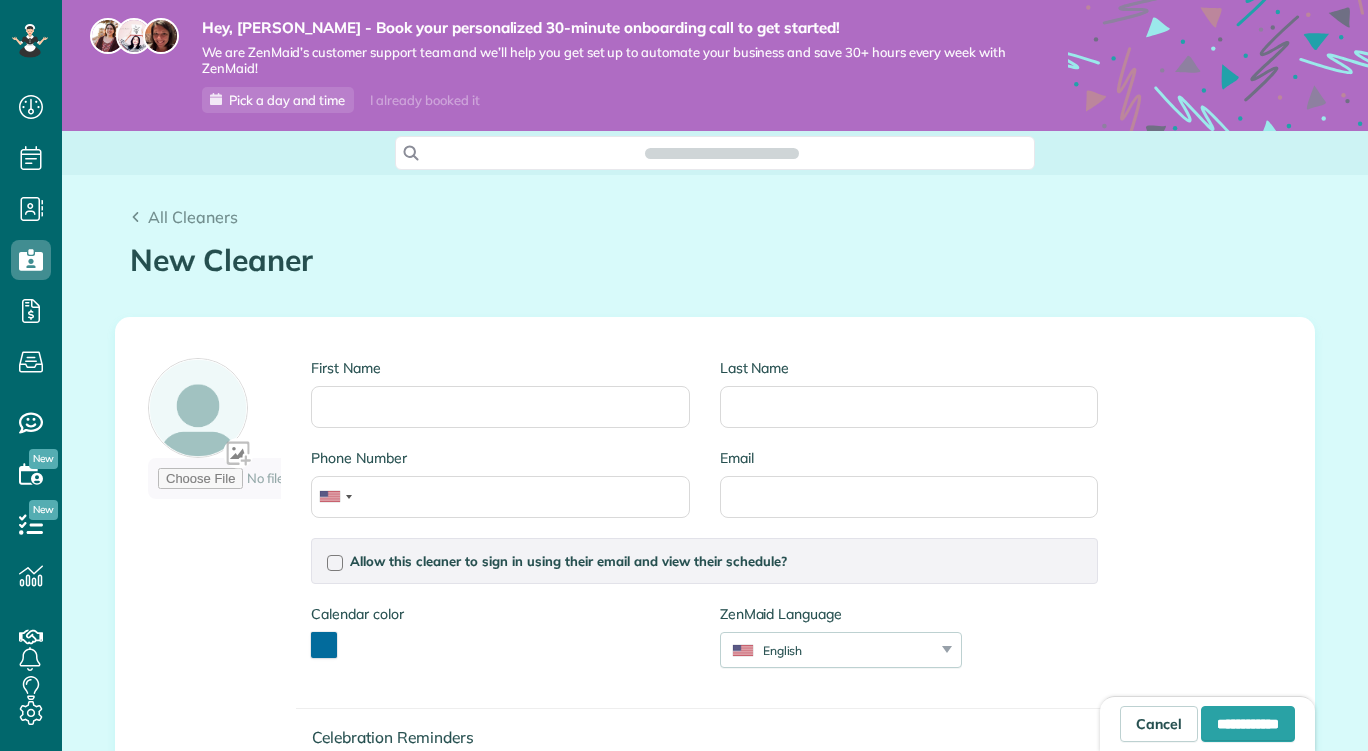 scroll, scrollTop: 0, scrollLeft: 0, axis: both 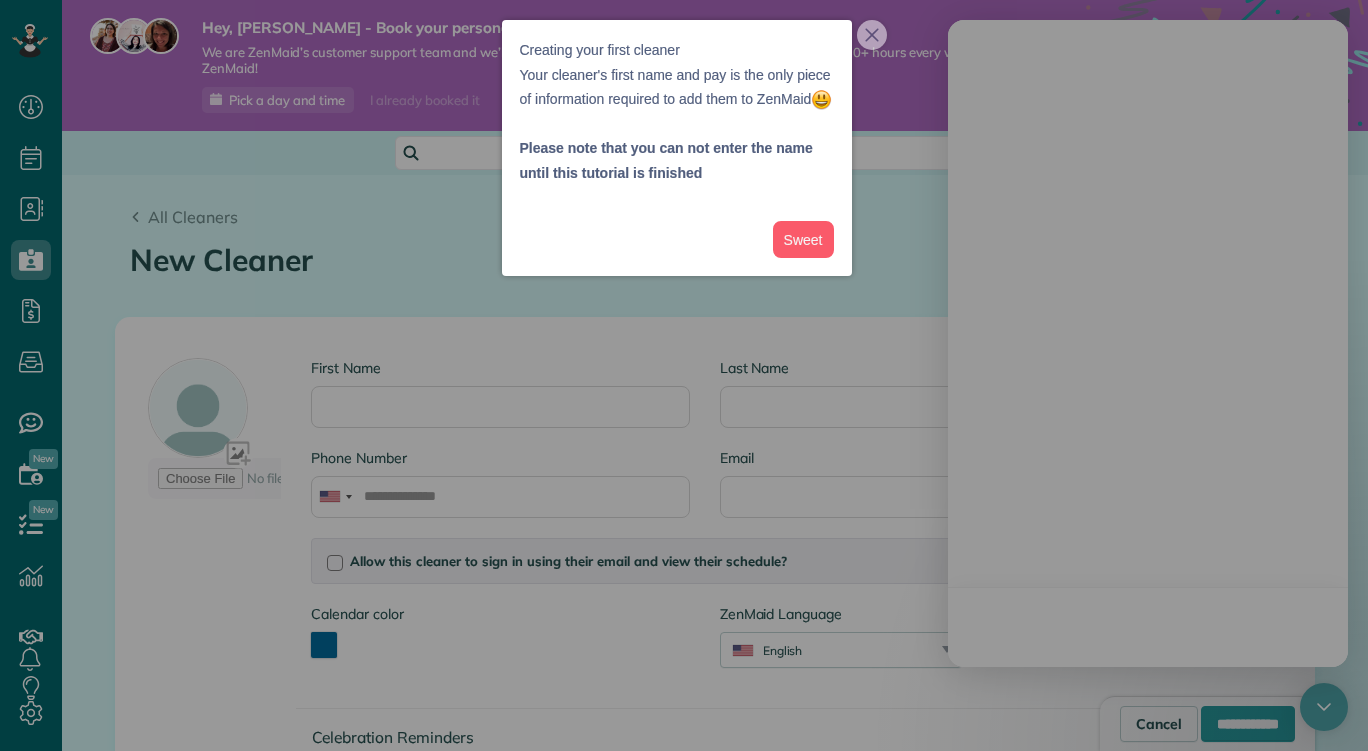 click at bounding box center [684, 375] 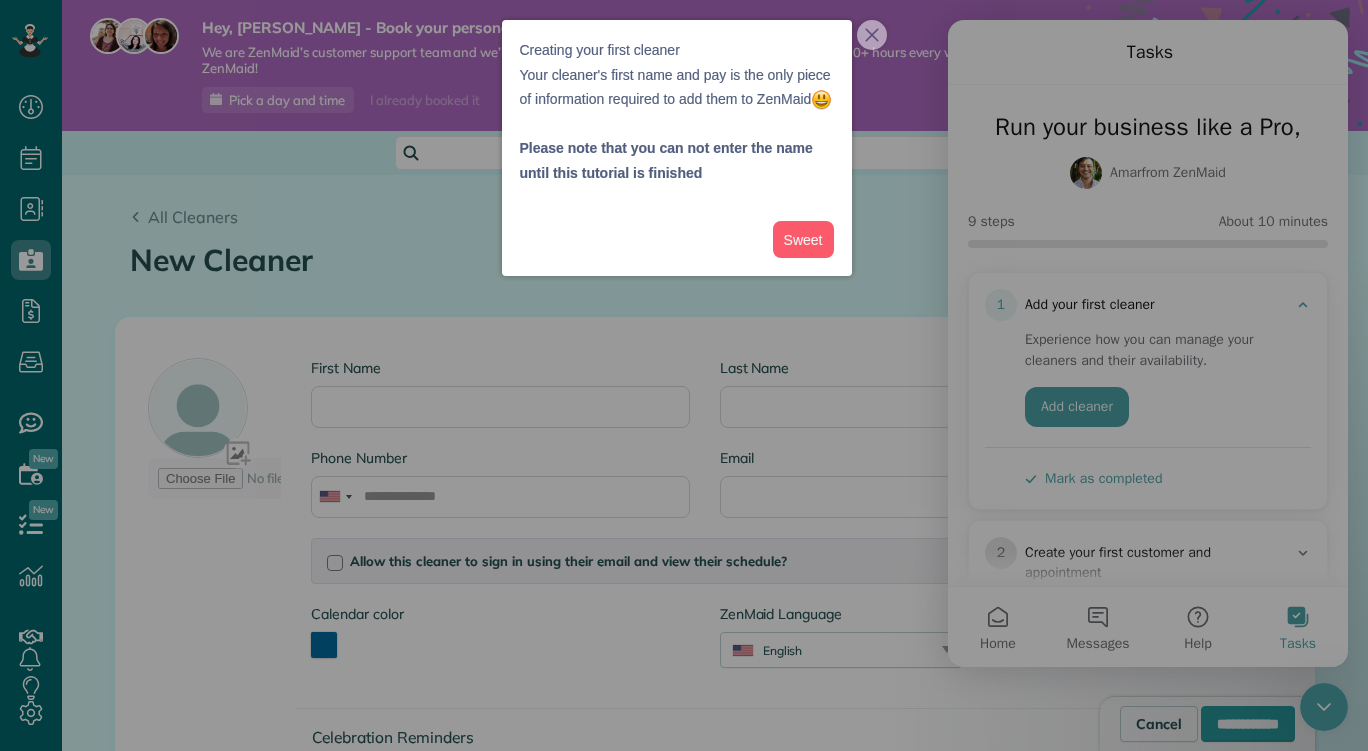 scroll, scrollTop: 0, scrollLeft: 0, axis: both 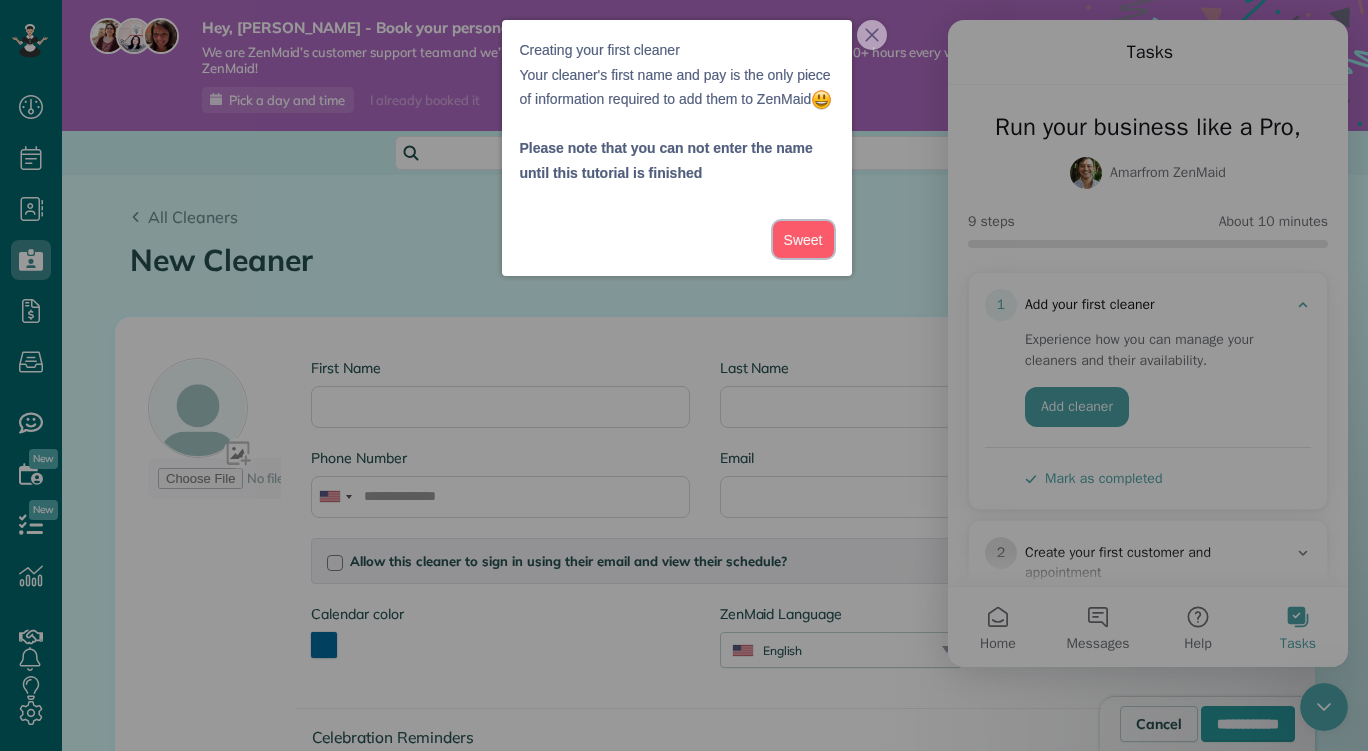 click on "Sweet" at bounding box center [803, 239] 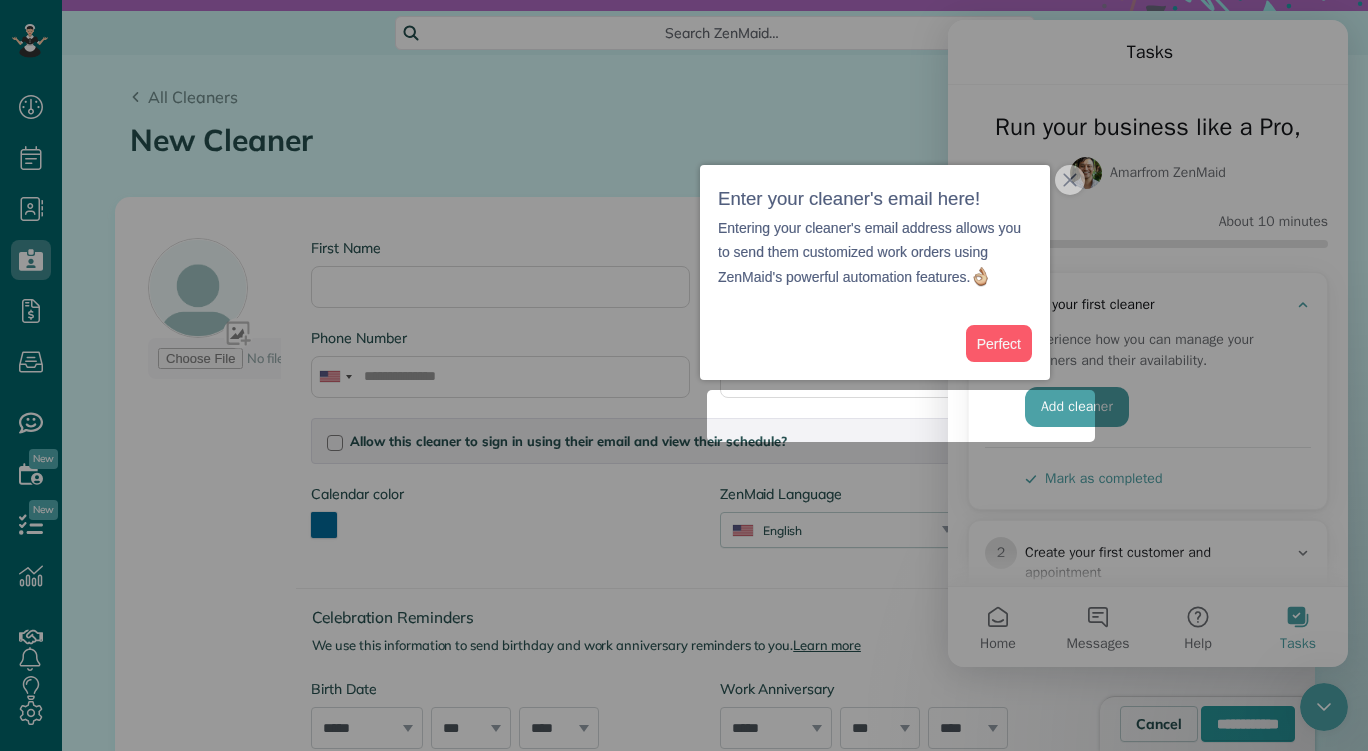 scroll, scrollTop: 121, scrollLeft: 0, axis: vertical 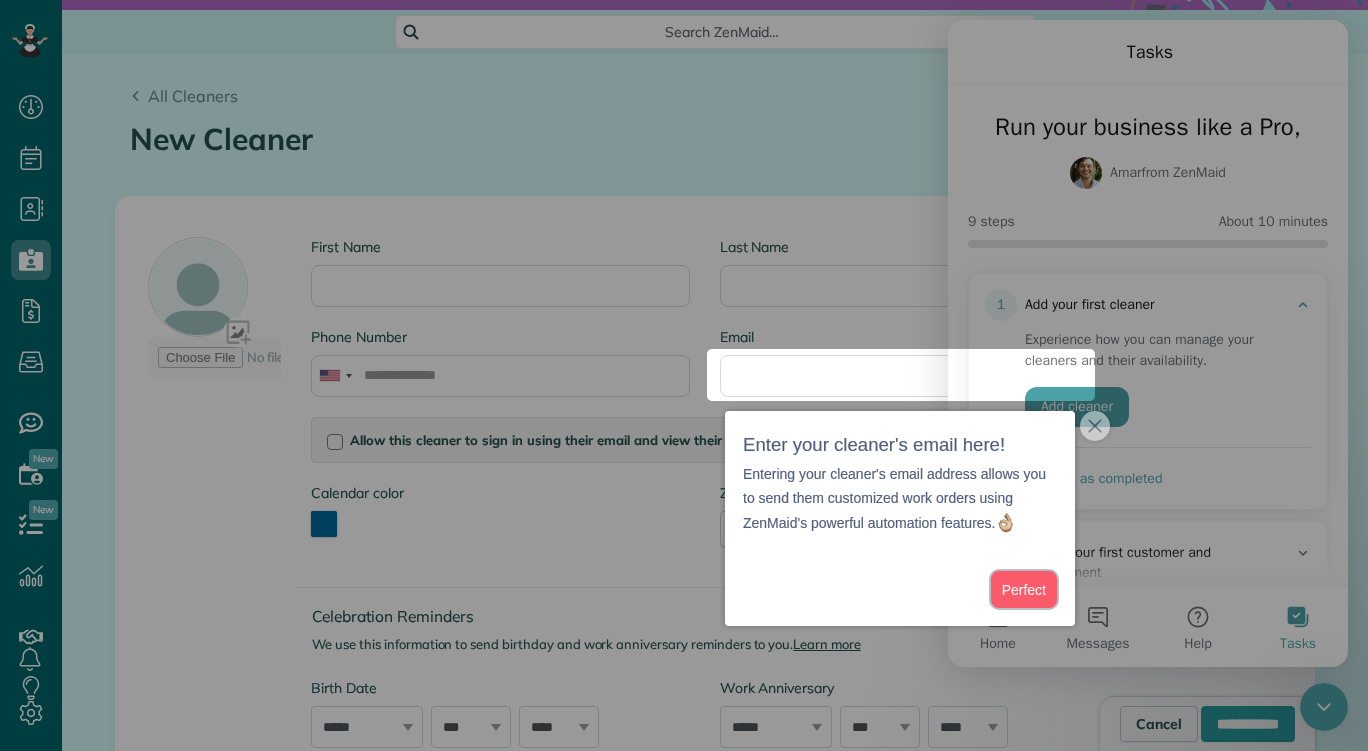 click on "Perfect" at bounding box center (1024, 589) 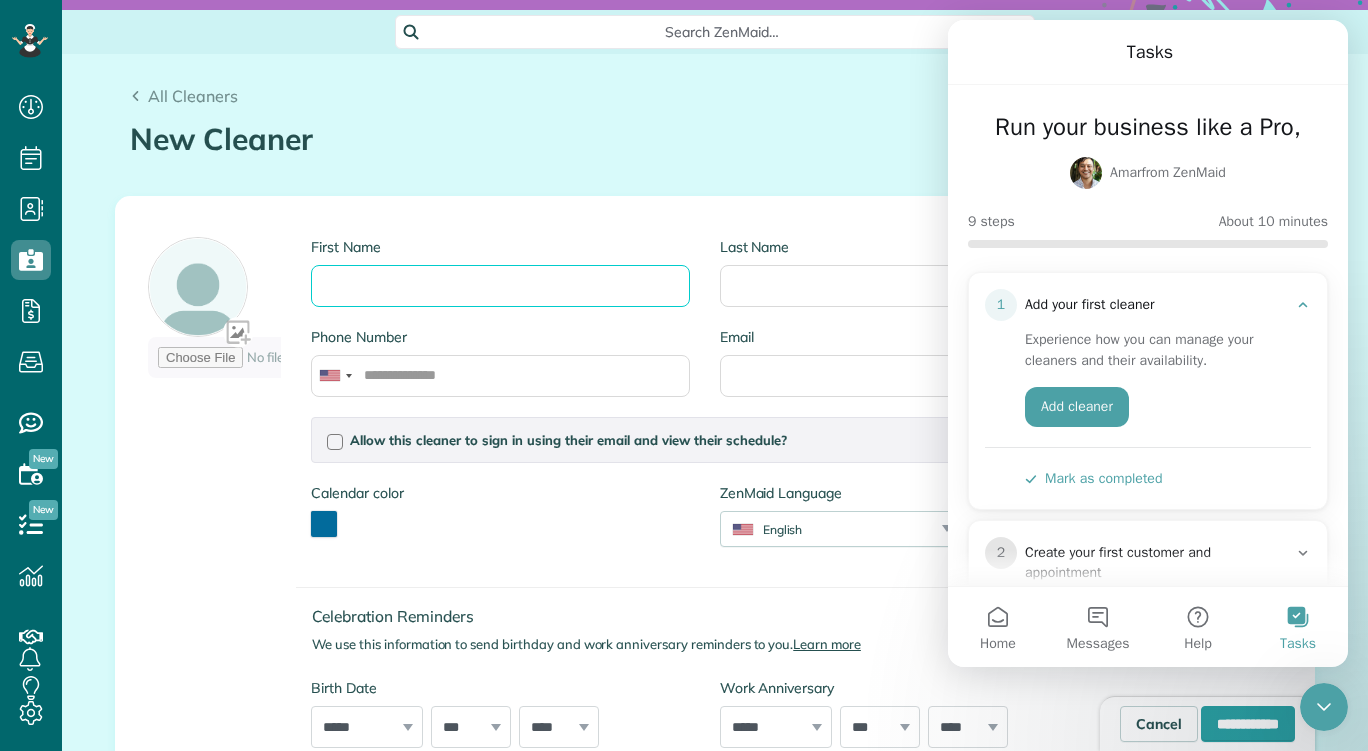 click on "First Name" at bounding box center [500, 286] 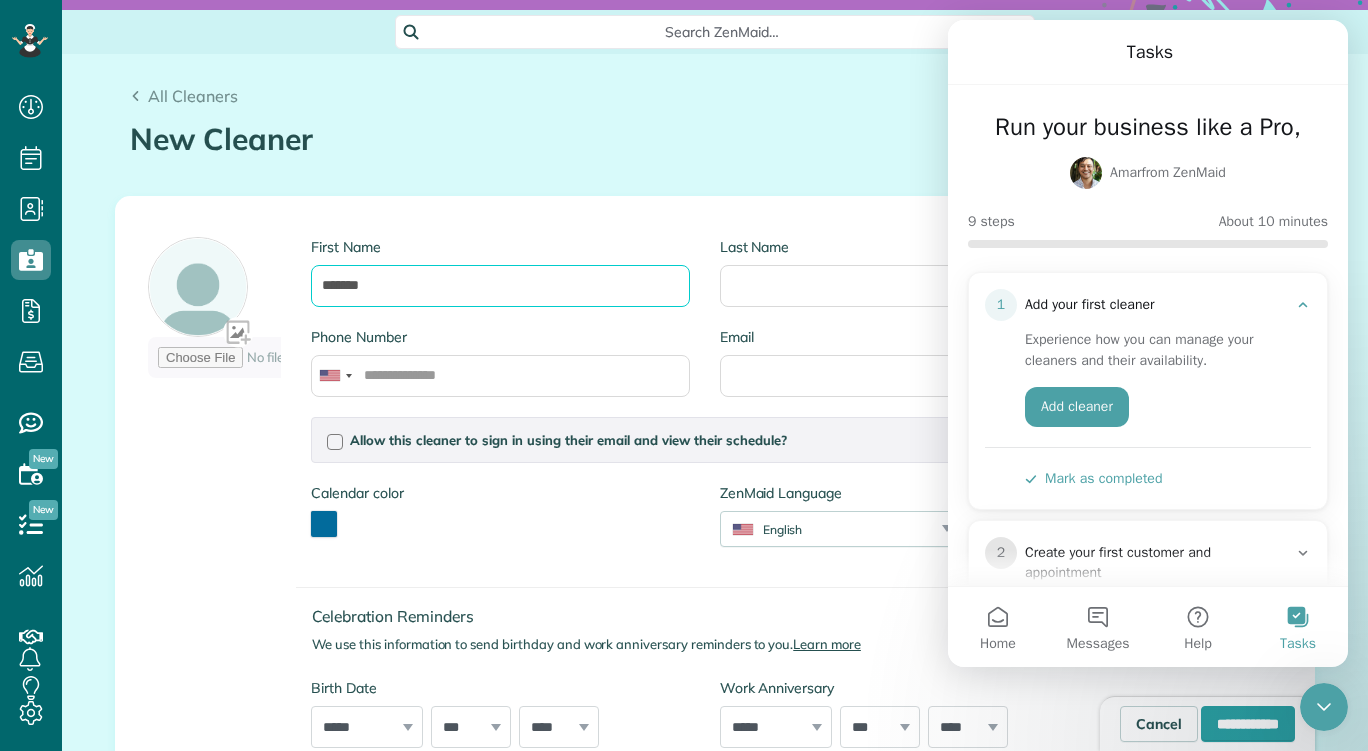 type on "*******" 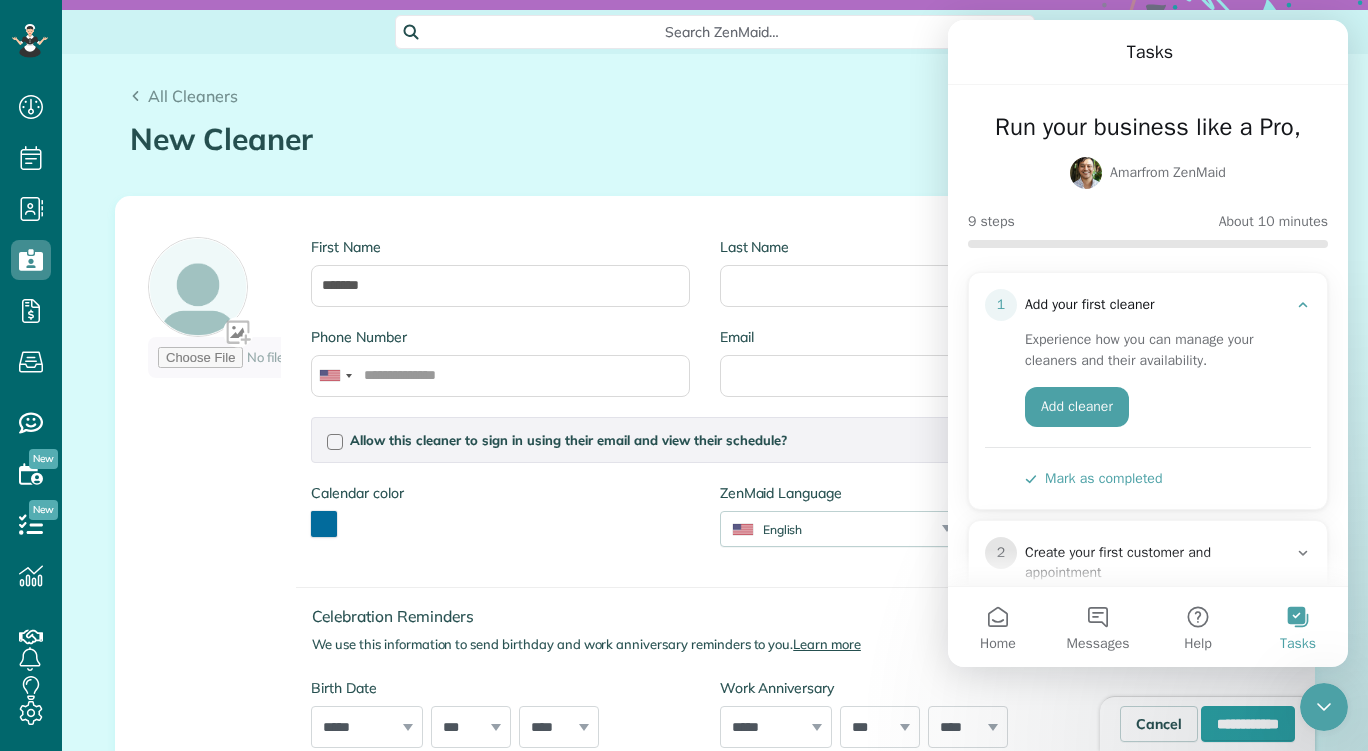 click on "Last Name" at bounding box center [909, 282] 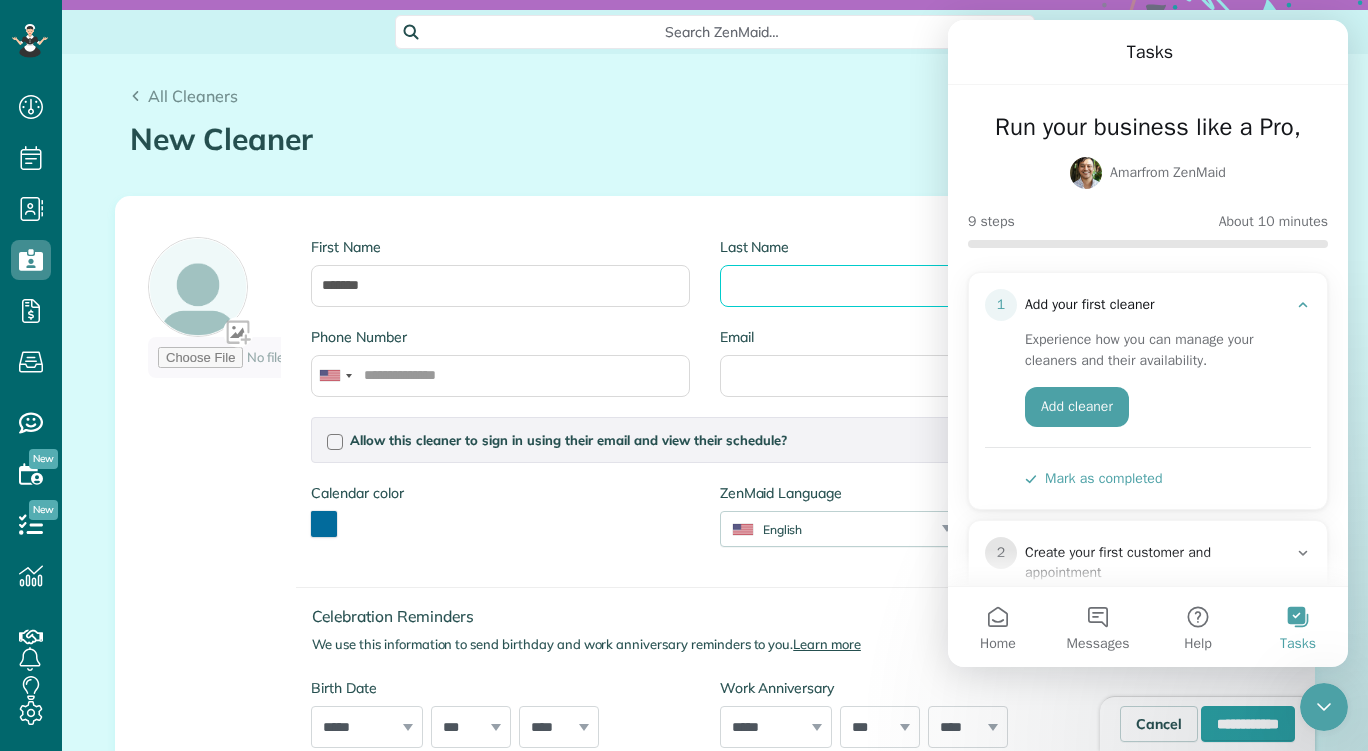 click on "Last Name" at bounding box center (909, 286) 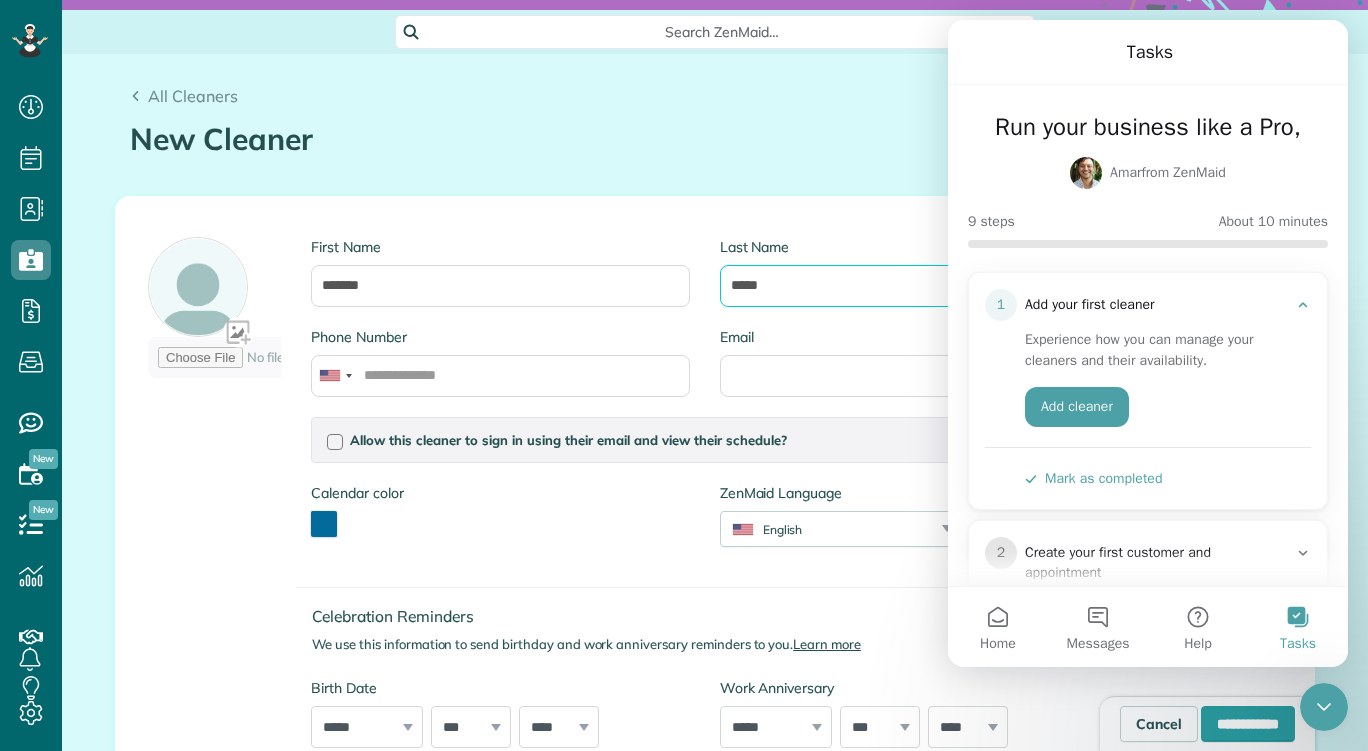 type on "*****" 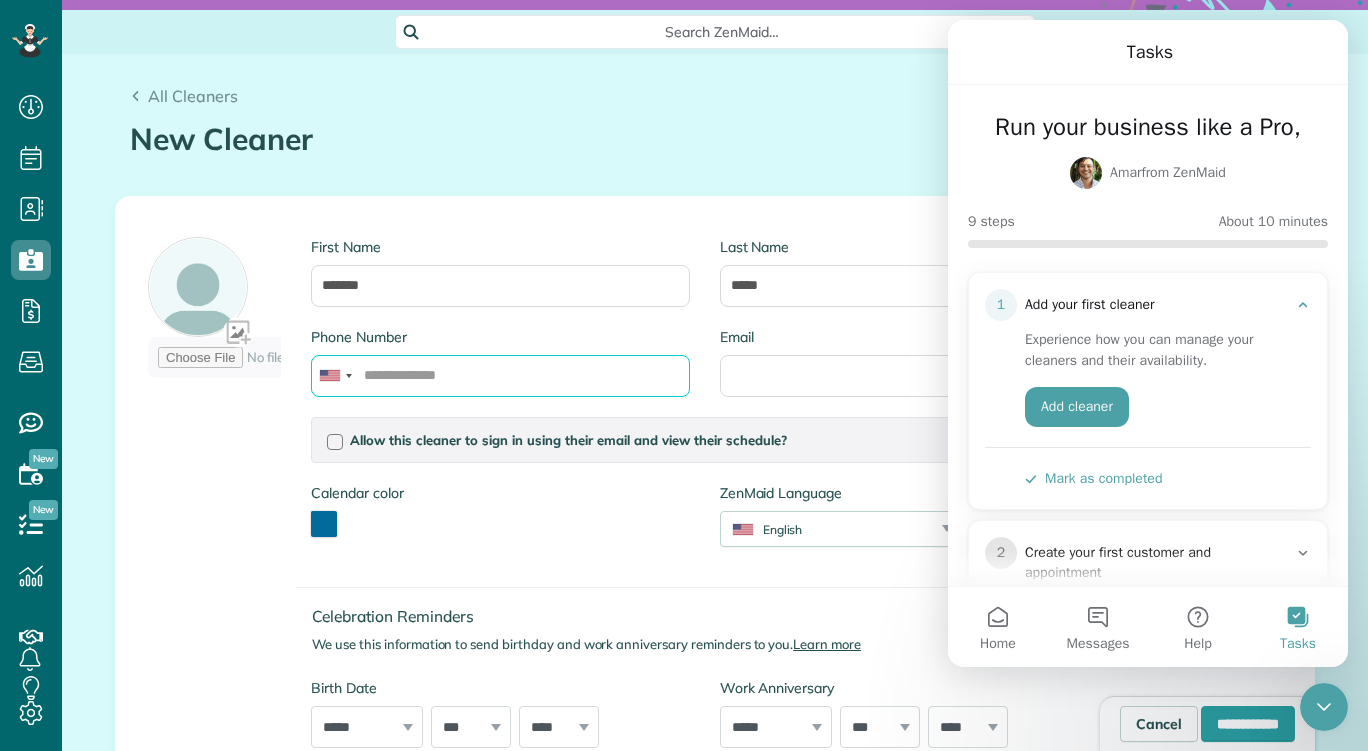 click on "Phone Number" at bounding box center [500, 376] 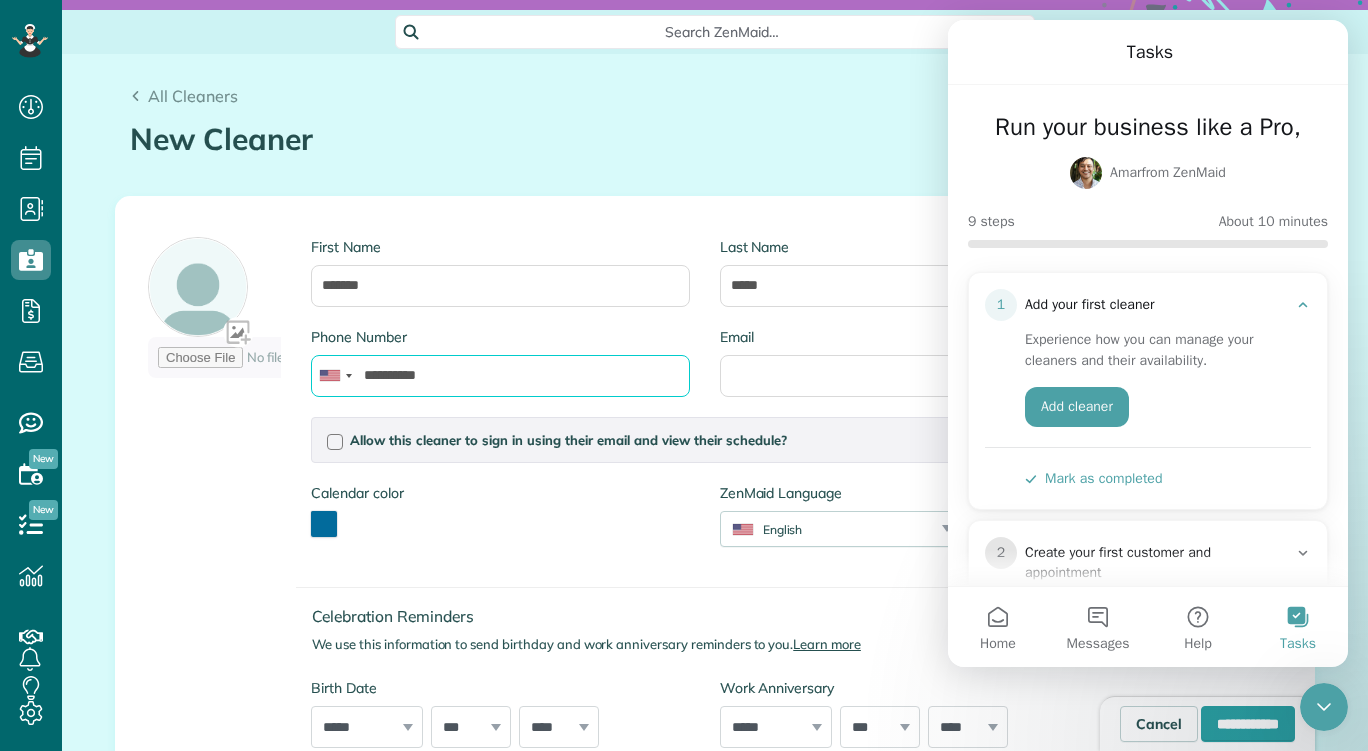 type on "**********" 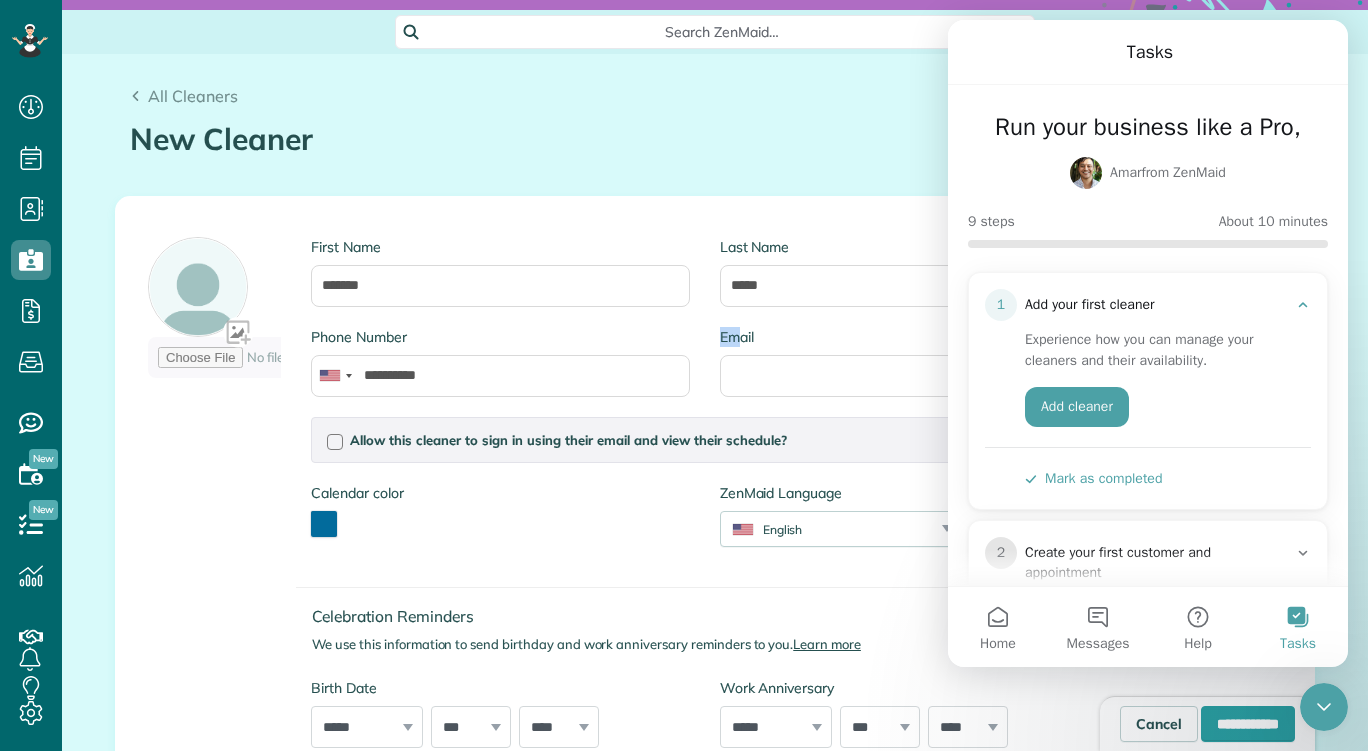 drag, startPoint x: 727, startPoint y: 340, endPoint x: 719, endPoint y: 397, distance: 57.558666 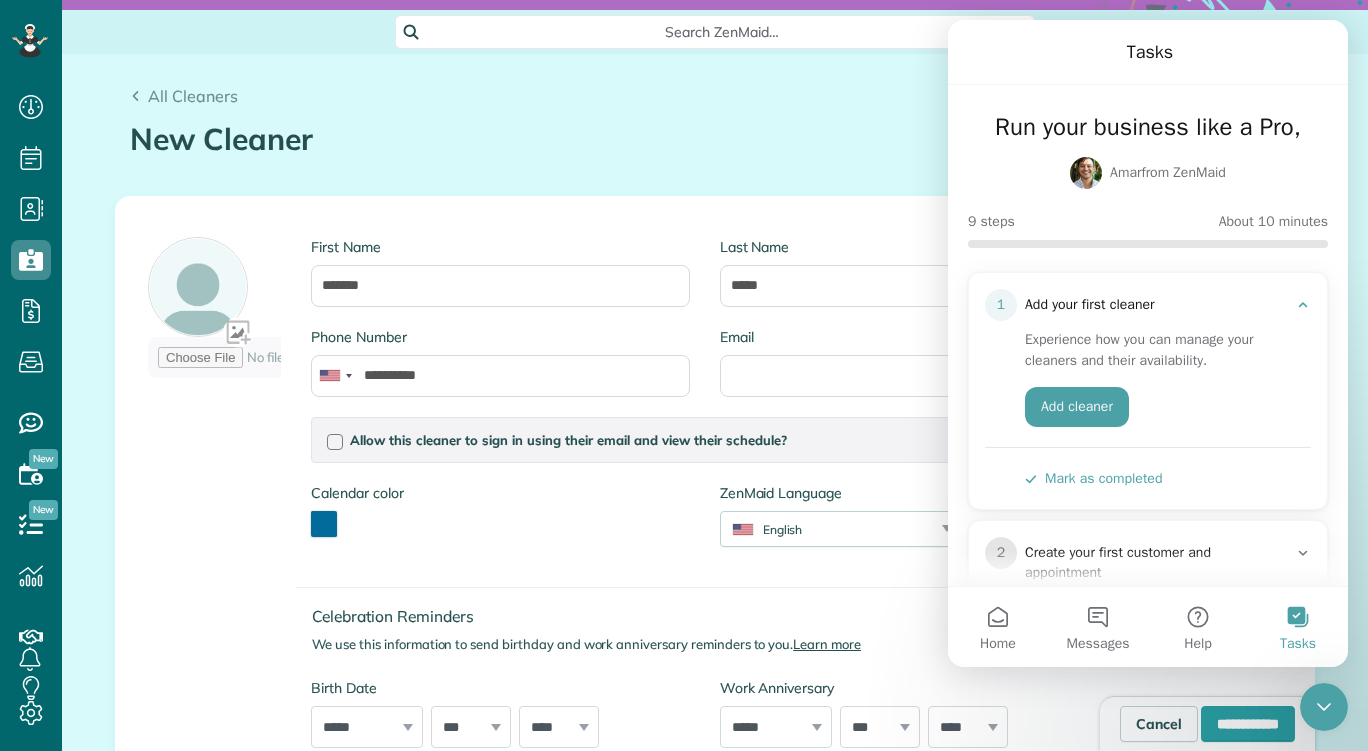 click on "Email" at bounding box center [909, 372] 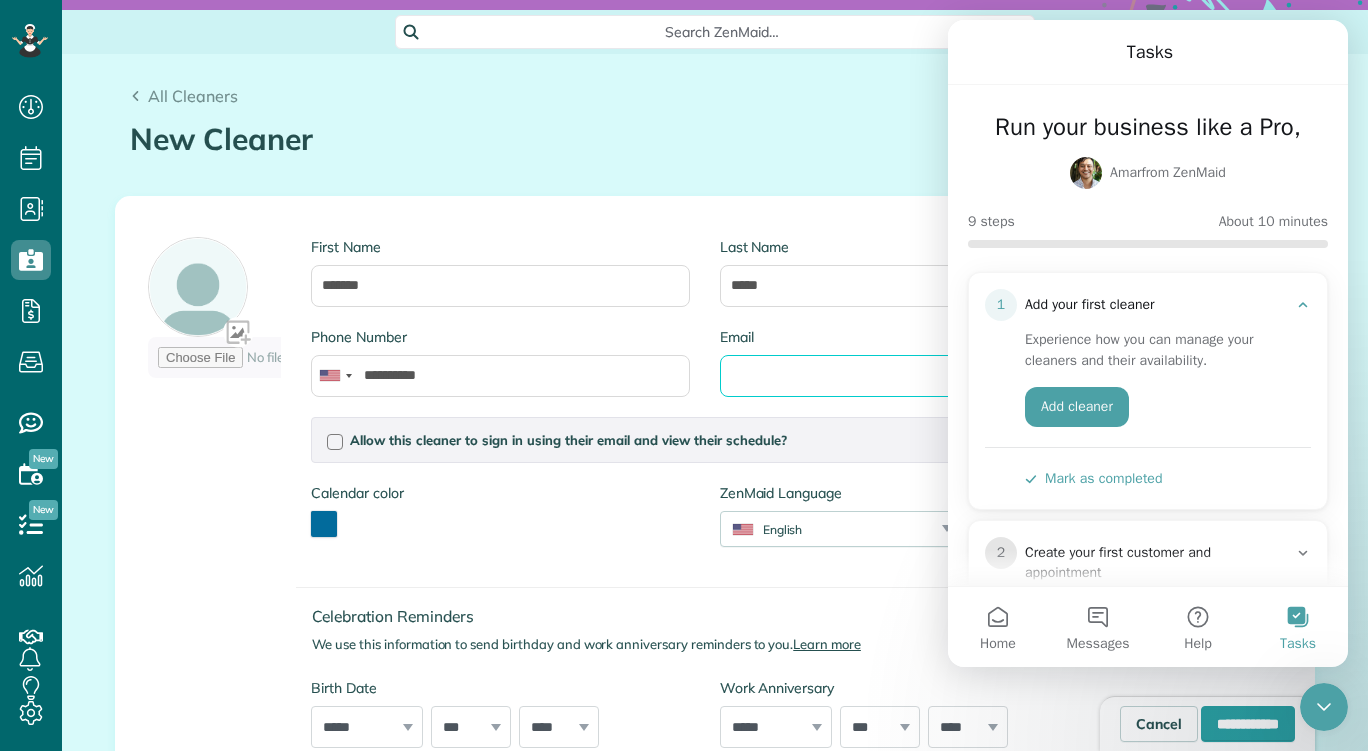 click on "Email" at bounding box center (909, 376) 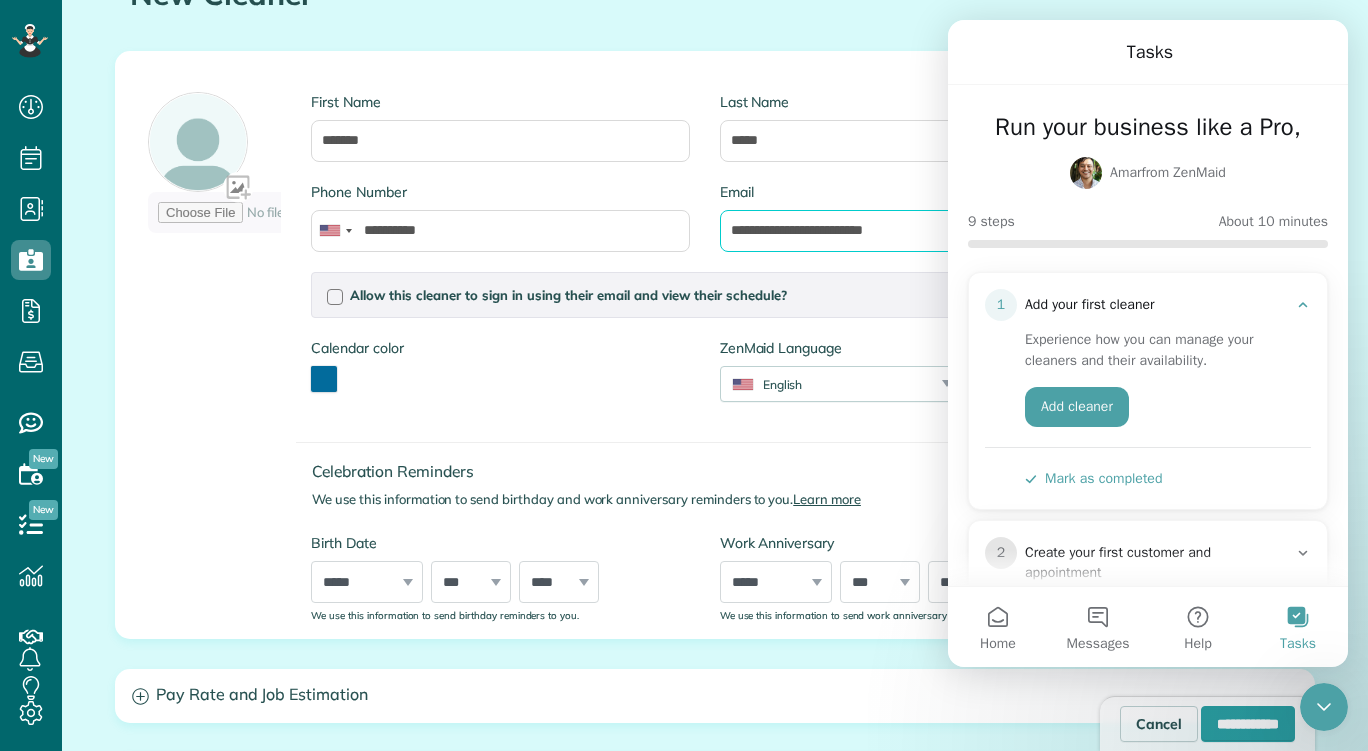 scroll, scrollTop: 321, scrollLeft: 0, axis: vertical 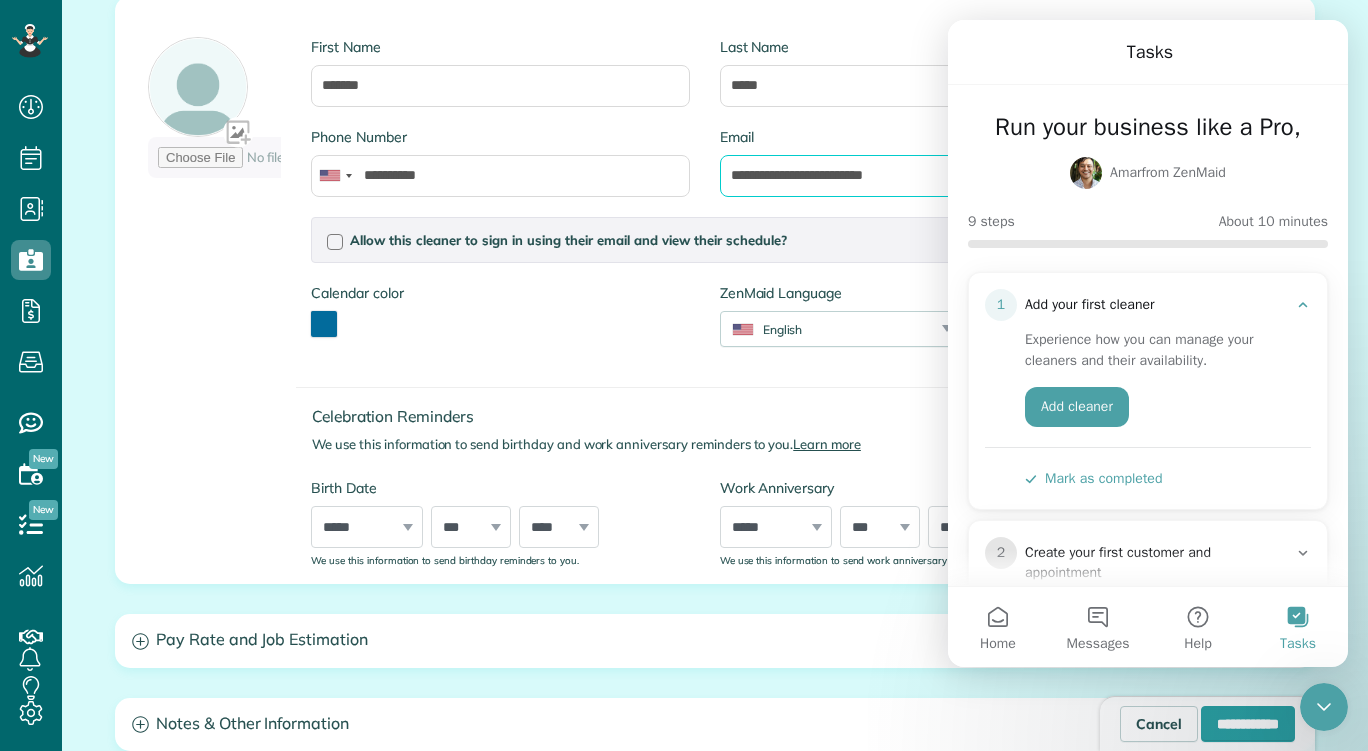 type on "**********" 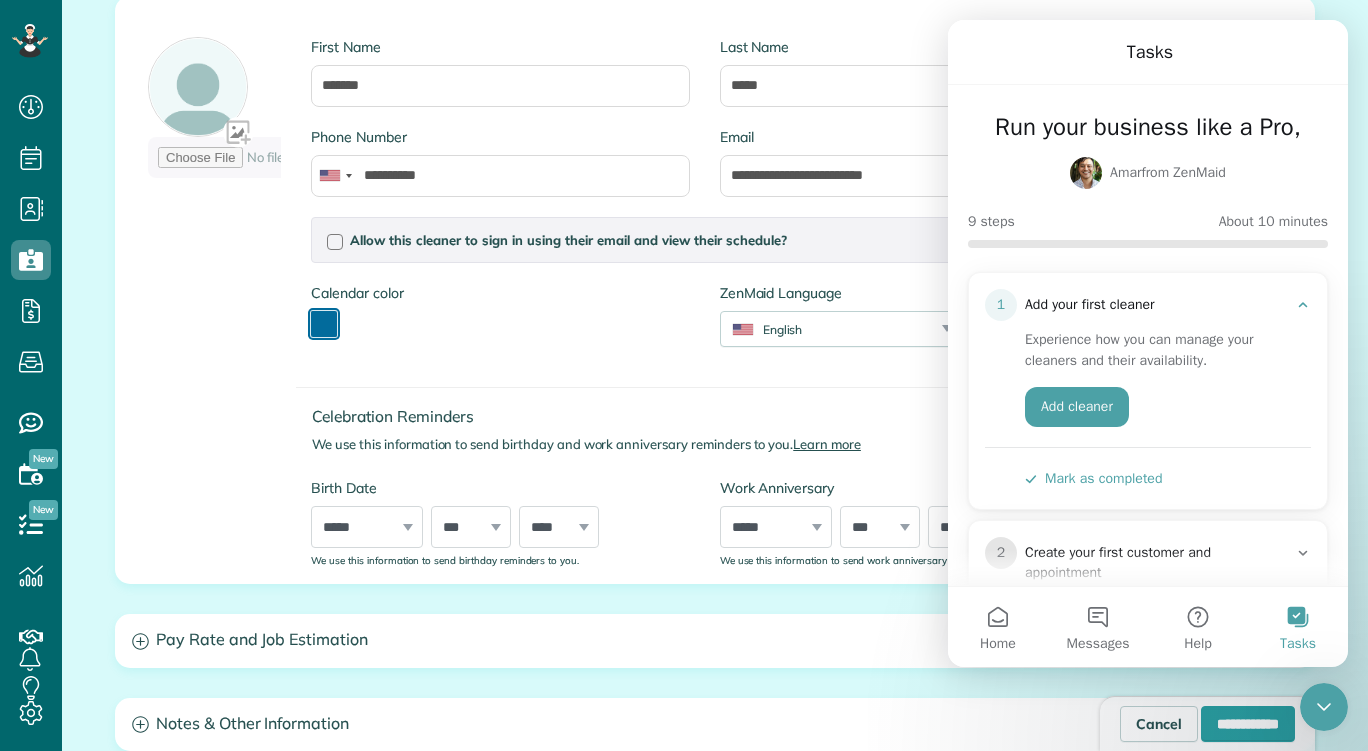 drag, startPoint x: 318, startPoint y: 327, endPoint x: 299, endPoint y: 340, distance: 23.021729 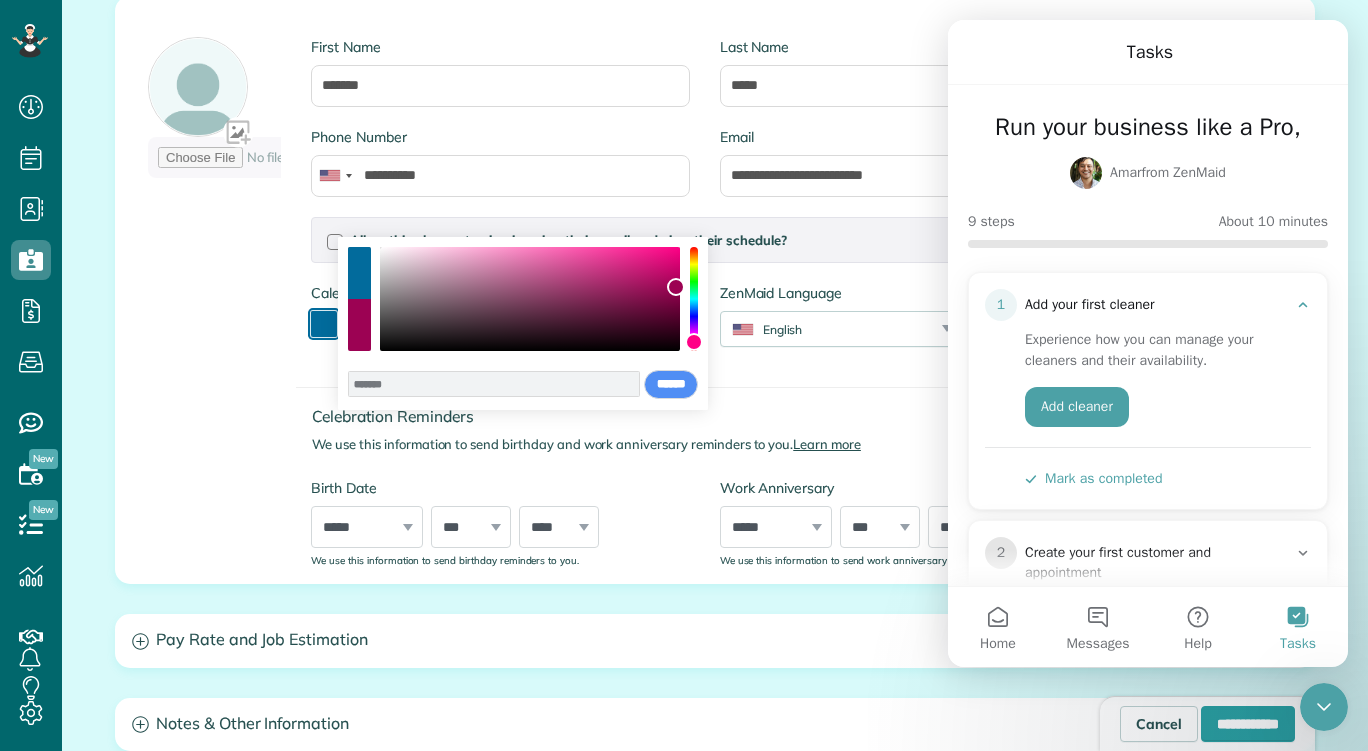 click at bounding box center [694, 299] 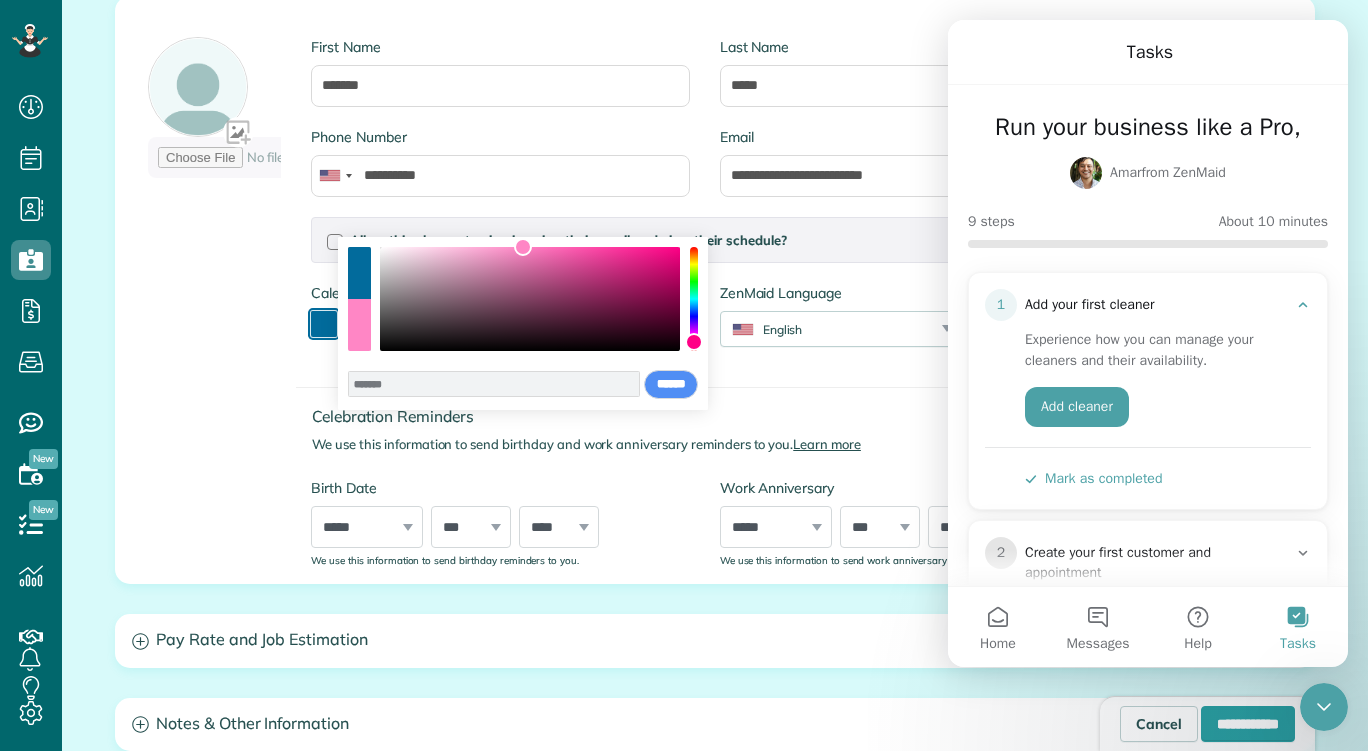 type on "*******" 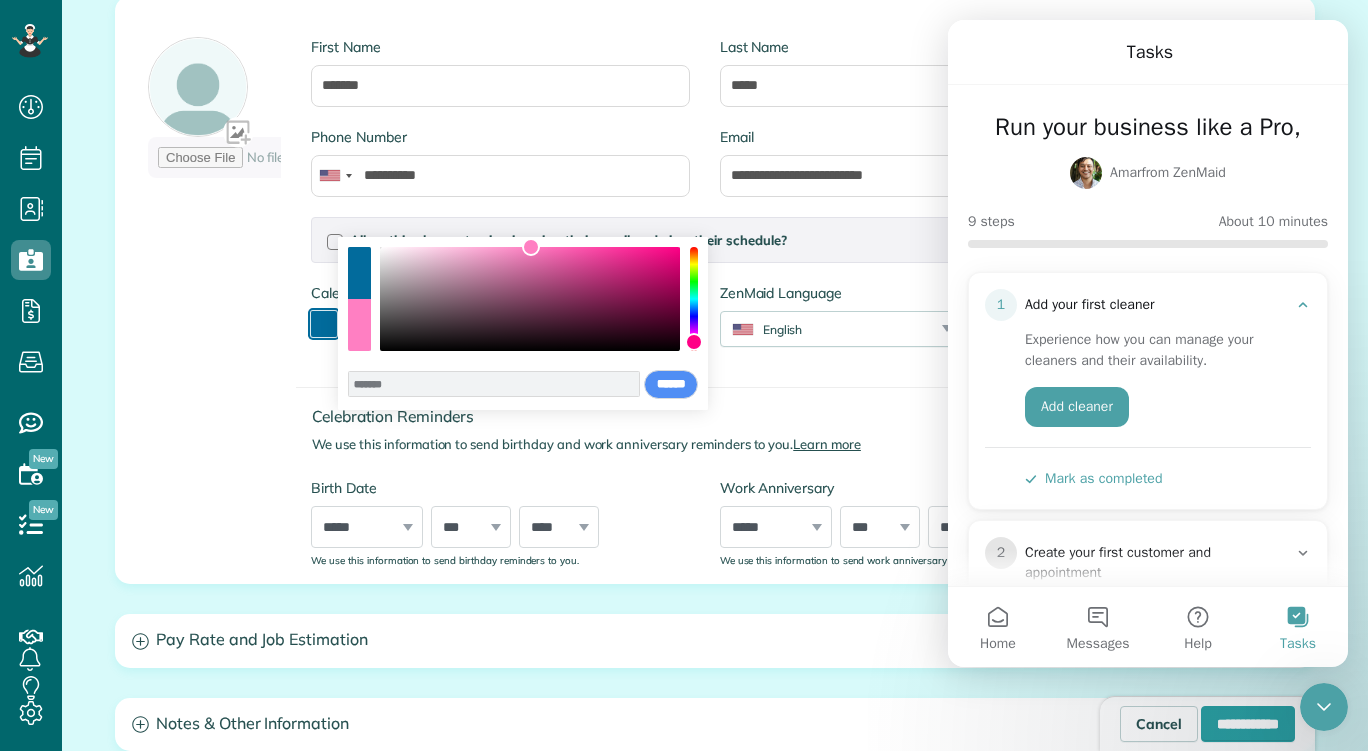 drag, startPoint x: 610, startPoint y: 333, endPoint x: 531, endPoint y: 223, distance: 135.42896 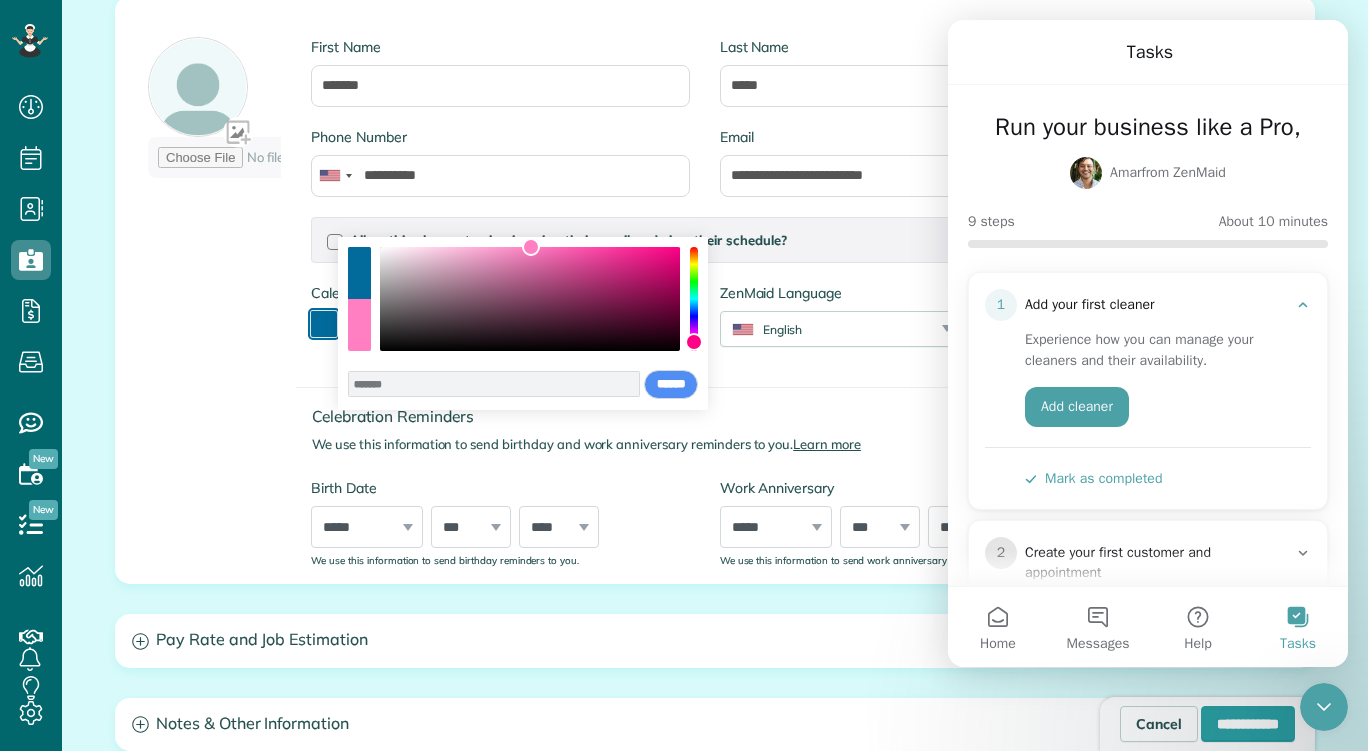 click on "Dashboard
Scheduling
Calendar View
List View
Dispatch View - Weekly scheduling (Beta)" at bounding box center [684, 375] 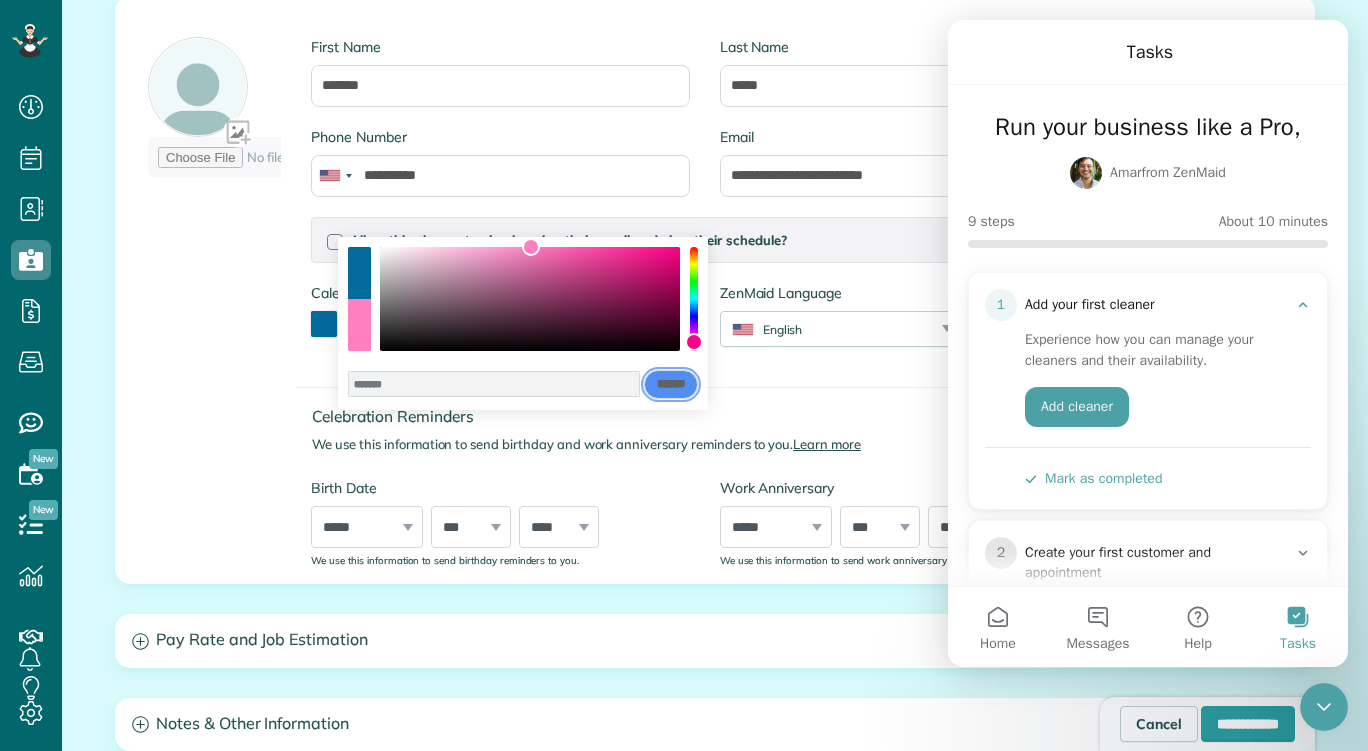 click on "******" at bounding box center [671, 385] 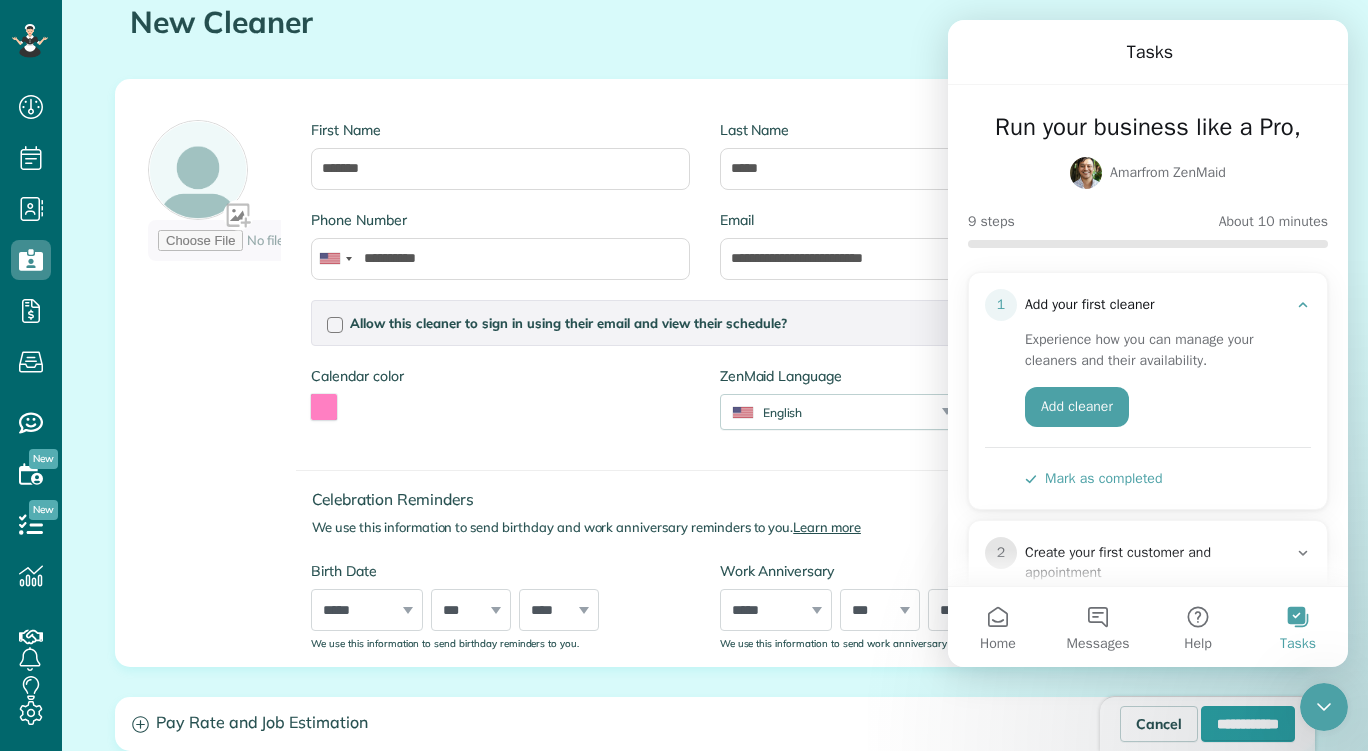 scroll, scrollTop: 221, scrollLeft: 0, axis: vertical 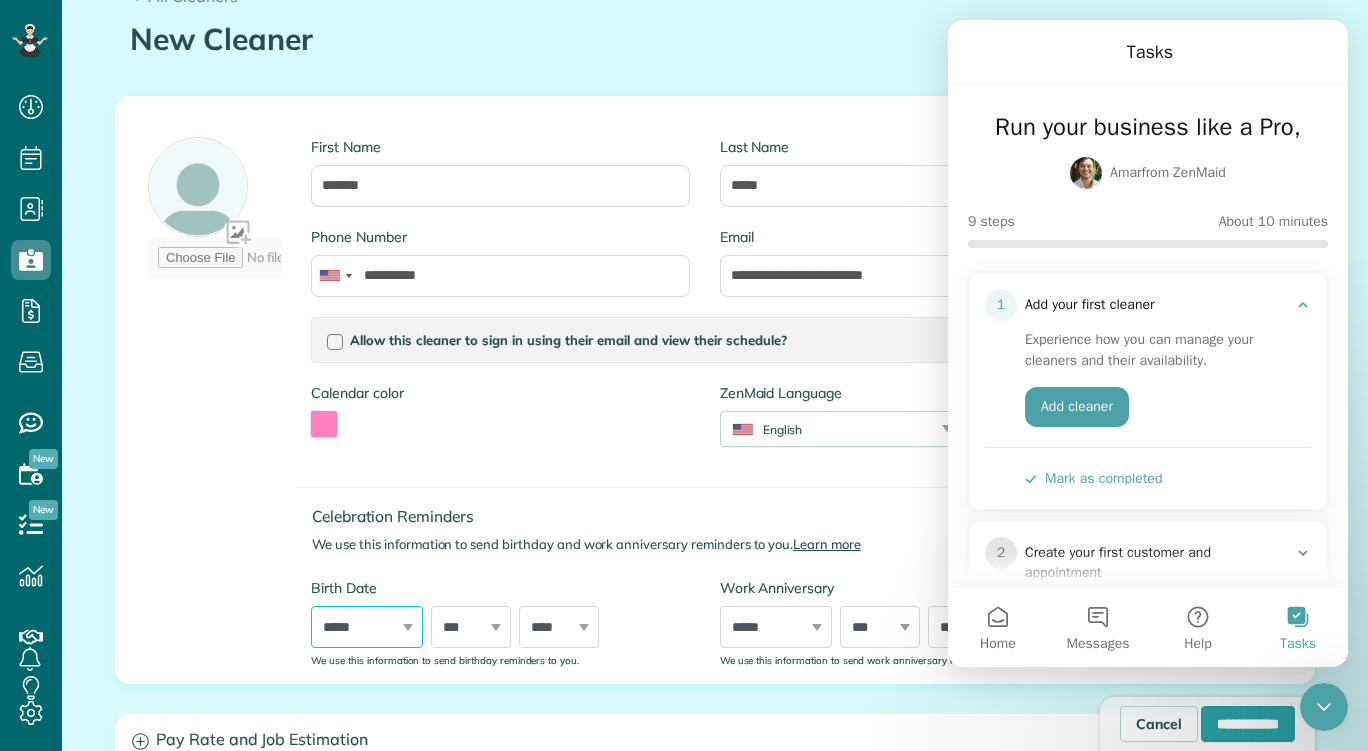 click on "*****
*******
********
*****
*****
***
****
****
******
*********
*******
********
********" at bounding box center (367, 627) 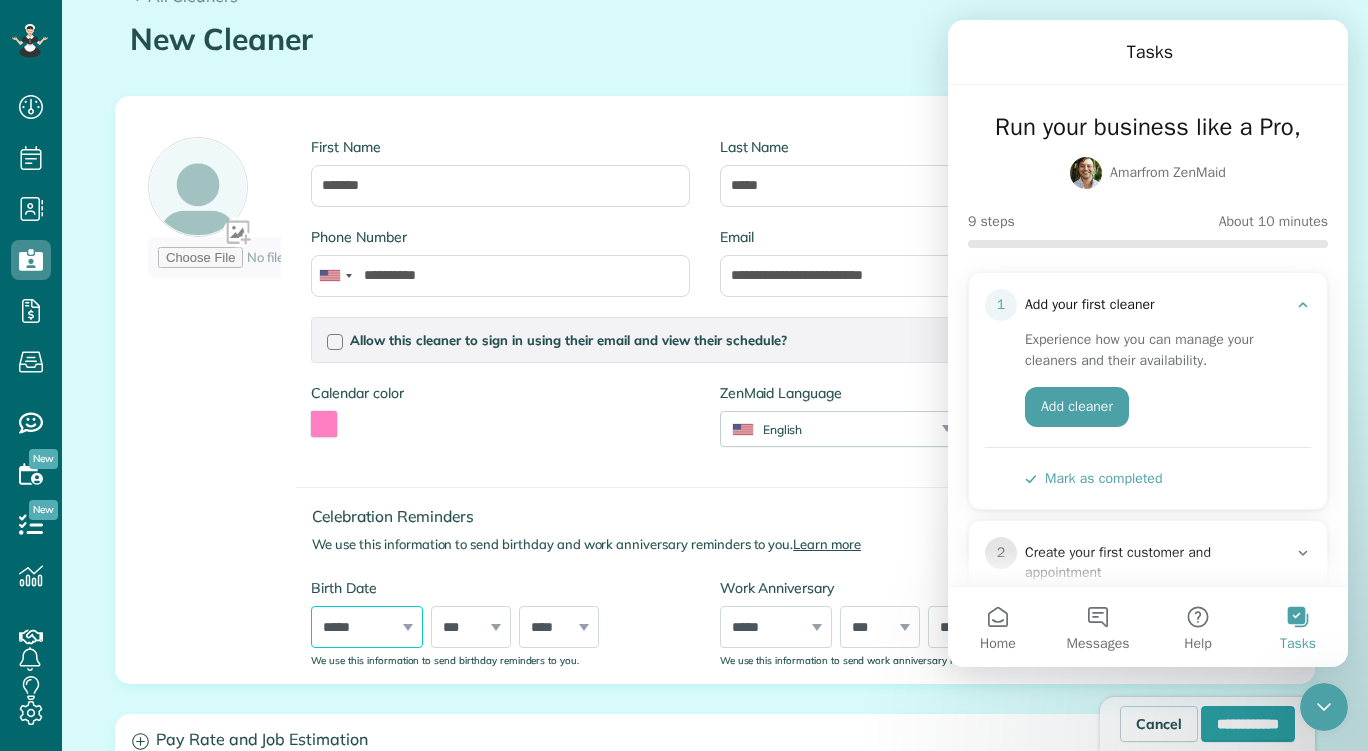 select on "*" 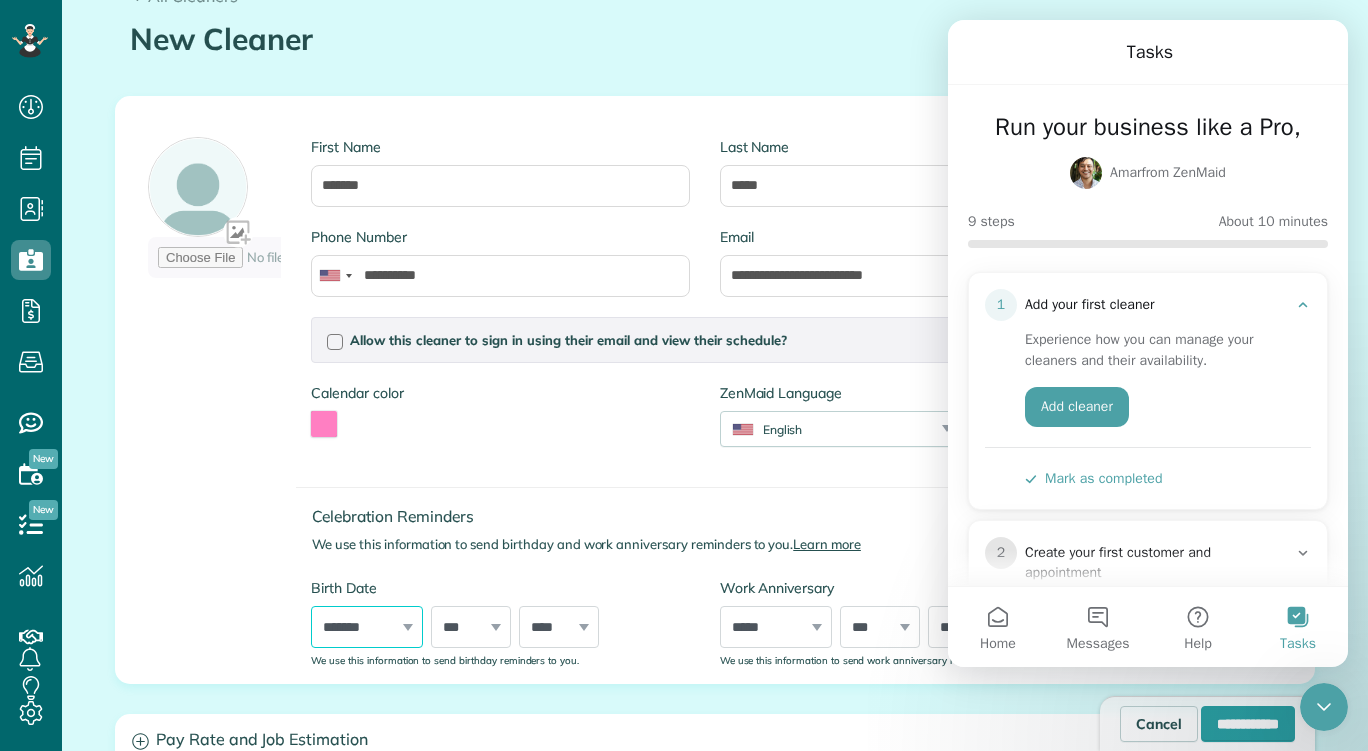 click on "*****
*******
********
*****
*****
***
****
****
******
*********
*******
********
********" at bounding box center (367, 627) 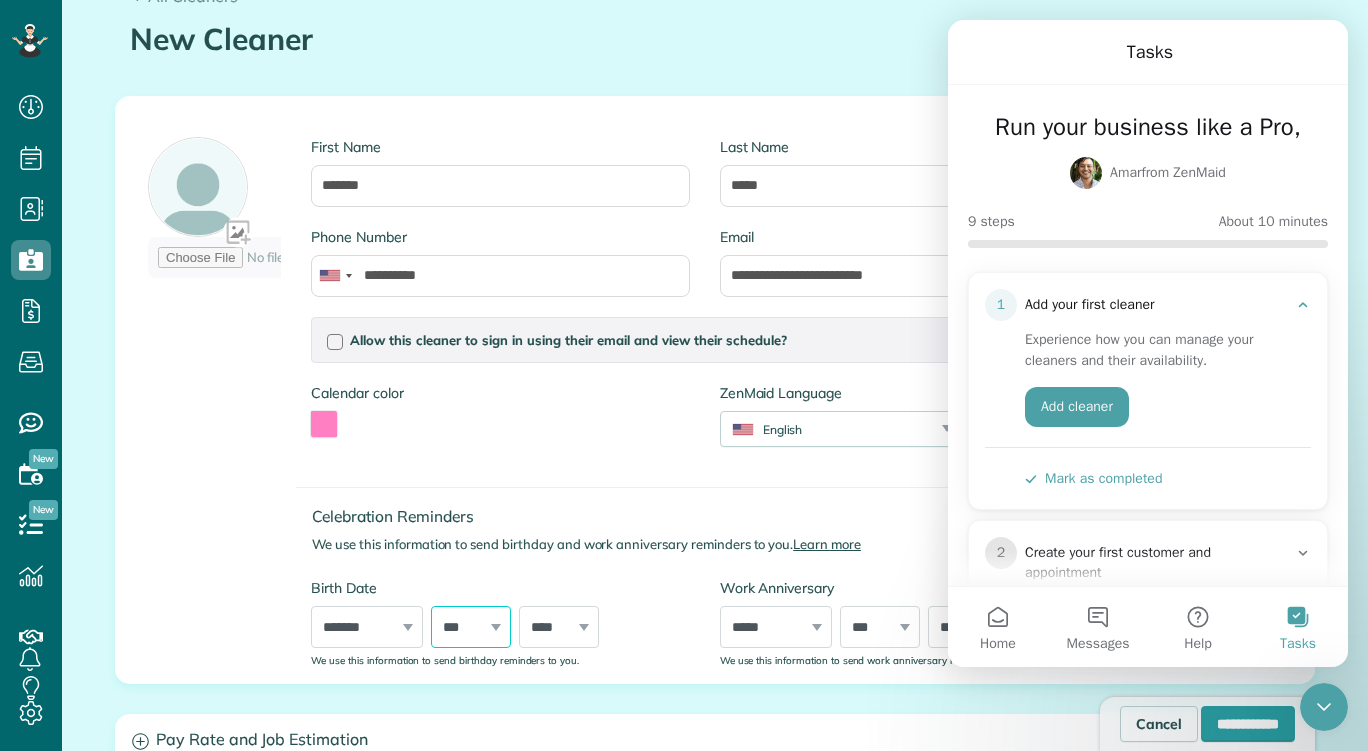 click on "***
*
*
*
*
*
*
*
*
*
**
**
**
**
**
**
**
**
**
**
**
**
**
**
**
**
**
**
**
**
**
**" at bounding box center [471, 627] 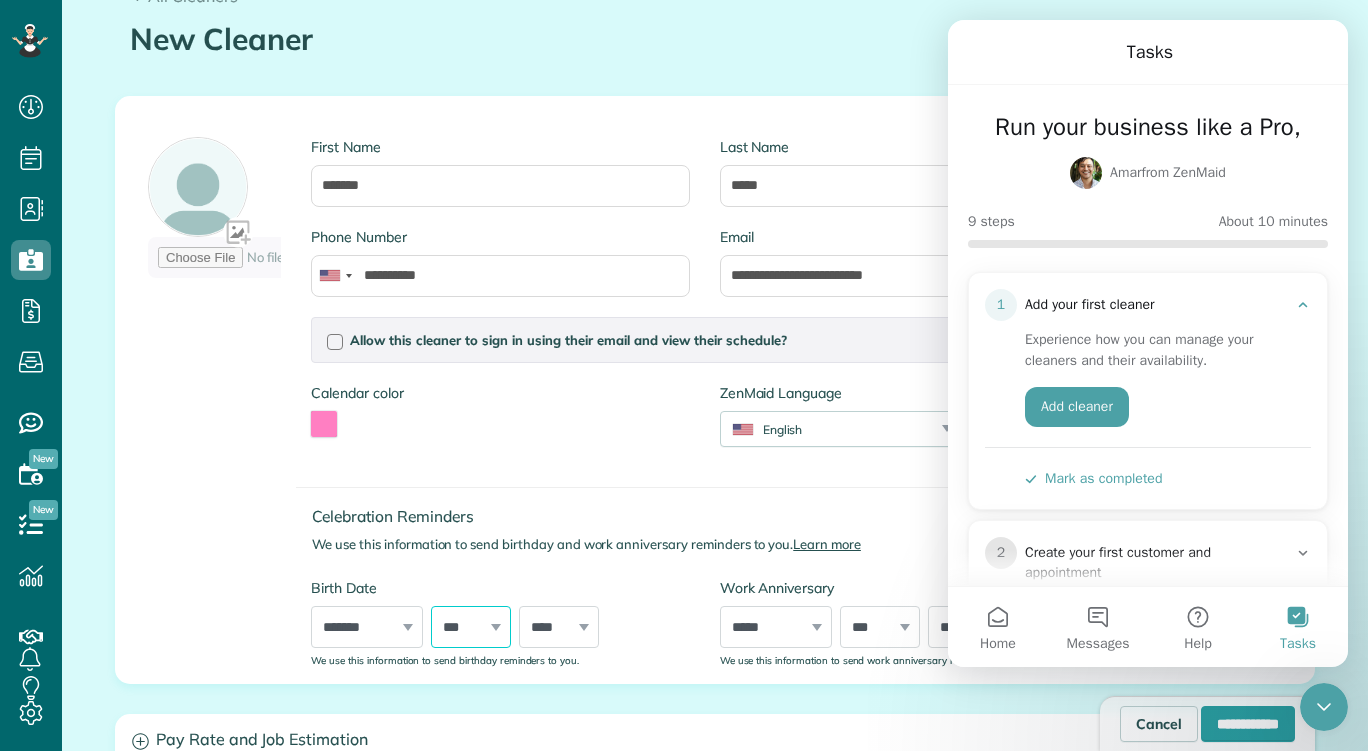 select on "**" 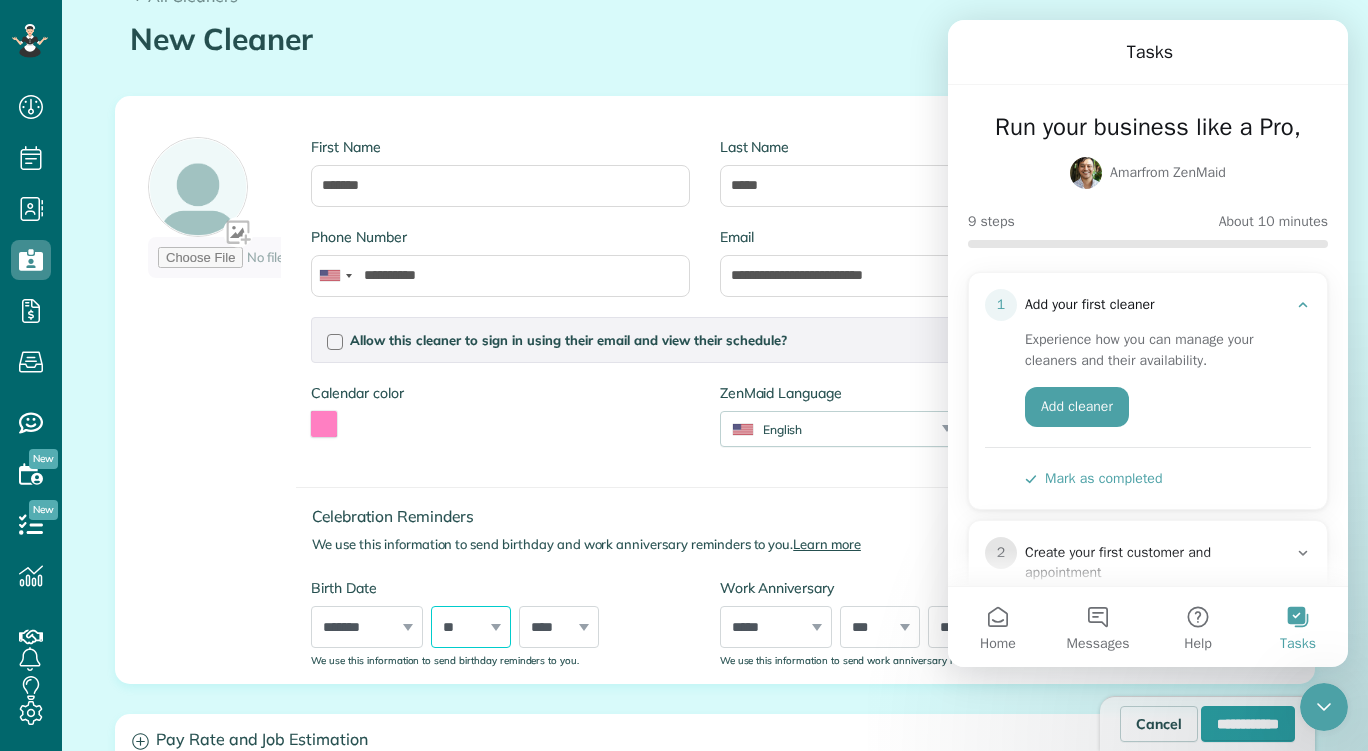 click on "***
*
*
*
*
*
*
*
*
*
**
**
**
**
**
**
**
**
**
**
**
**
**
**
**
**
**
**
**
**
**
**" at bounding box center [471, 627] 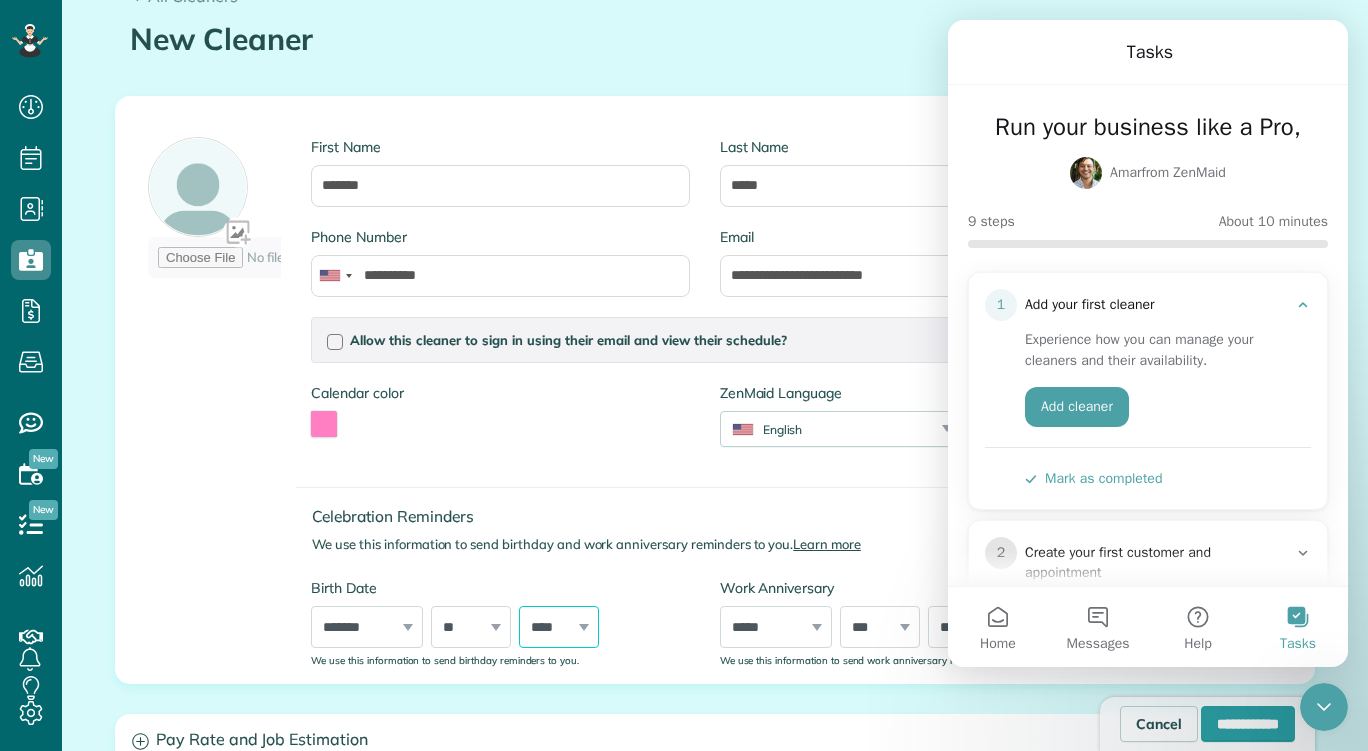 click on "****
****
****
****
****
****
****
****
****
****
****
****
****
****
****
****
****
****
****
****
****
****
****
****
****
****
****
****
****
****
****
****
****
****
****
****
****
****
****
****
****
****
****
****
****
****
****
****
****
****
****
****
****
****
****
****
****
****
****
****
****
****
****
****
****
****
****
****
****
****
****
****
****
****
****
****
****
****
****
****" at bounding box center (559, 627) 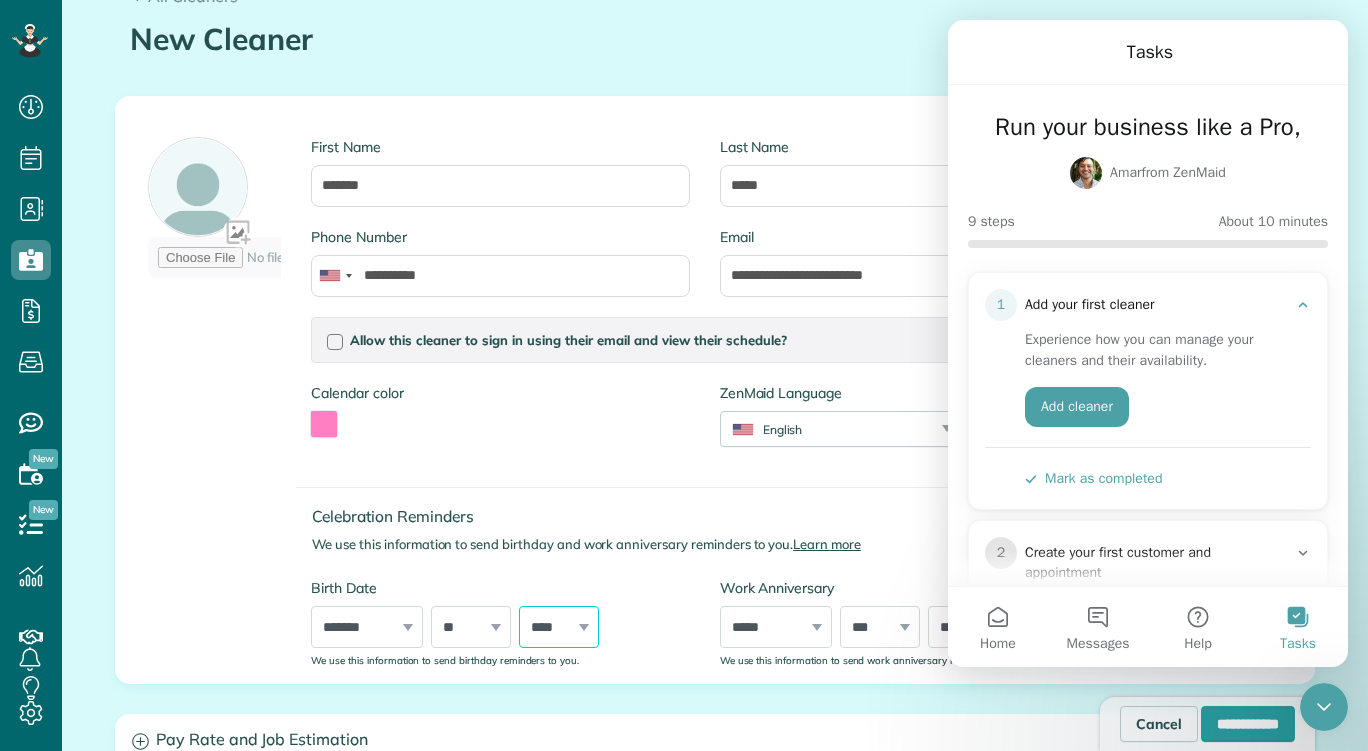 select on "****" 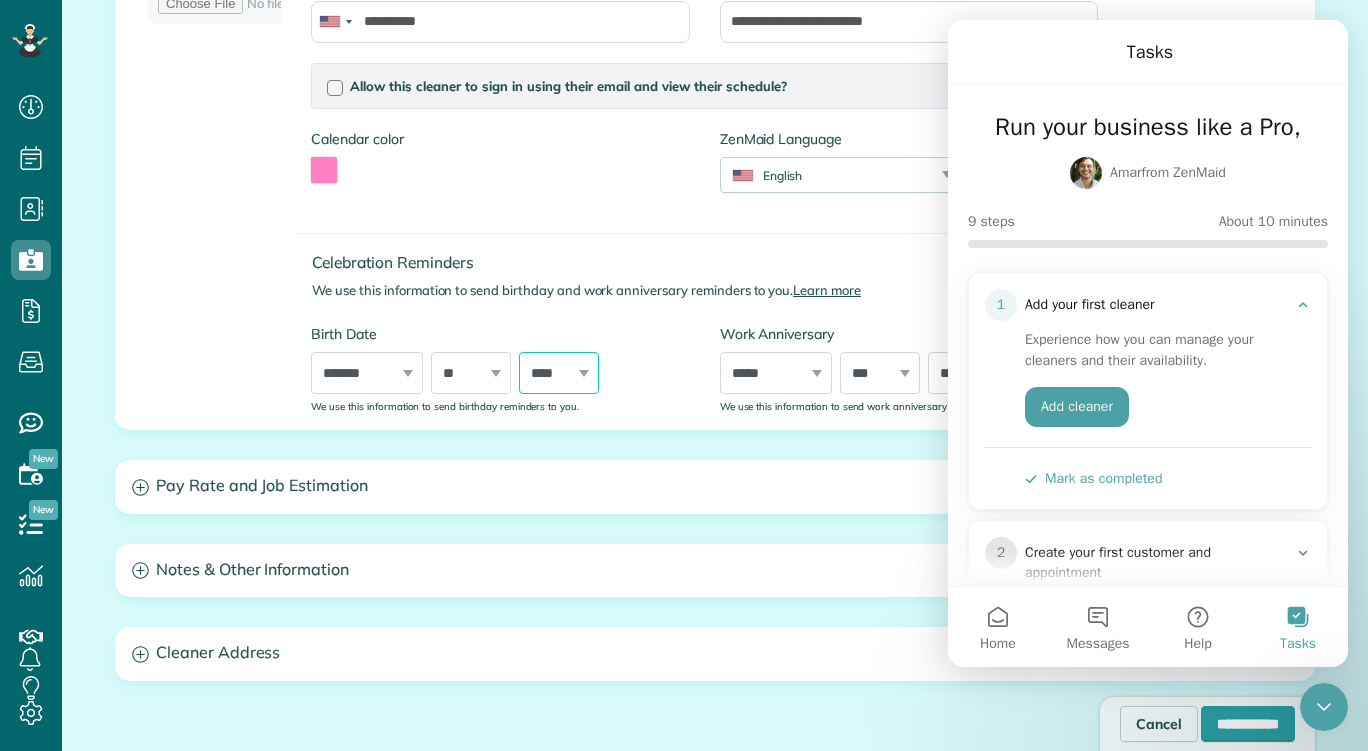 scroll, scrollTop: 375, scrollLeft: 0, axis: vertical 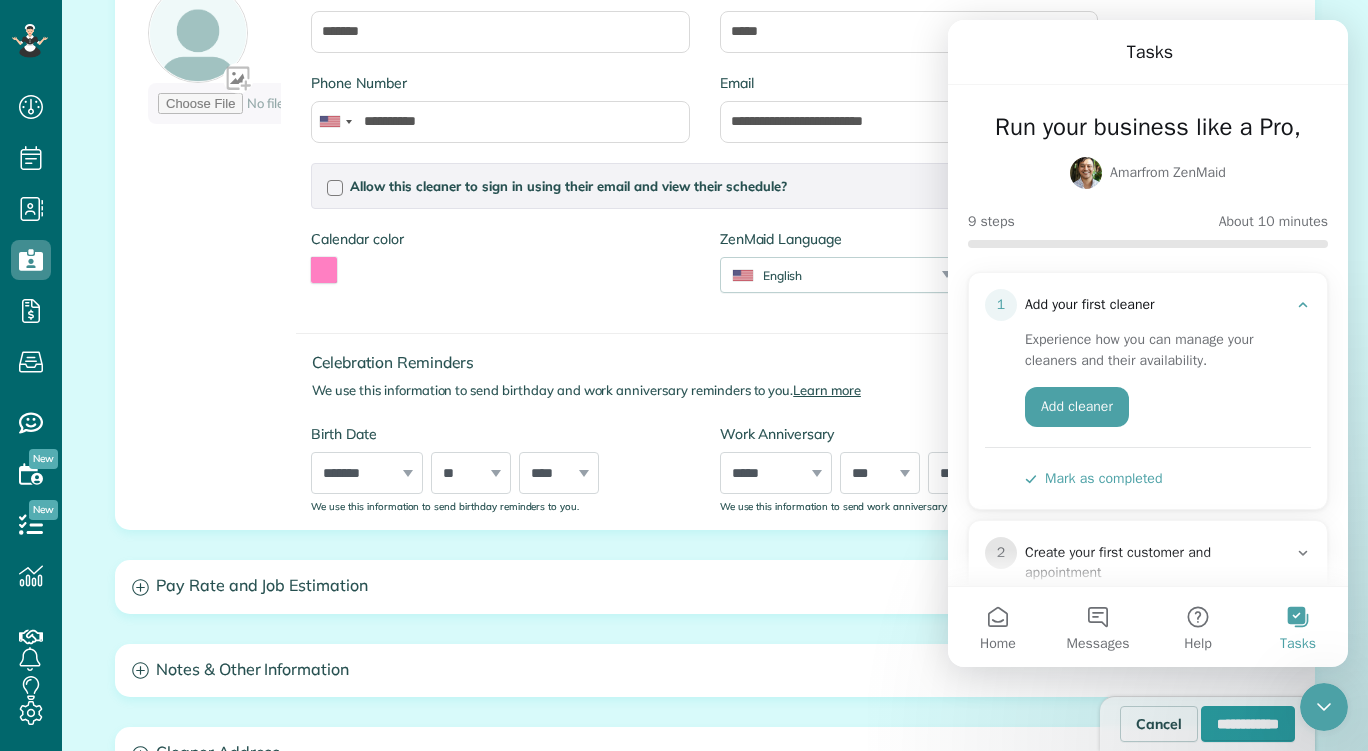 click on "Mark as completed" at bounding box center [1093, 478] 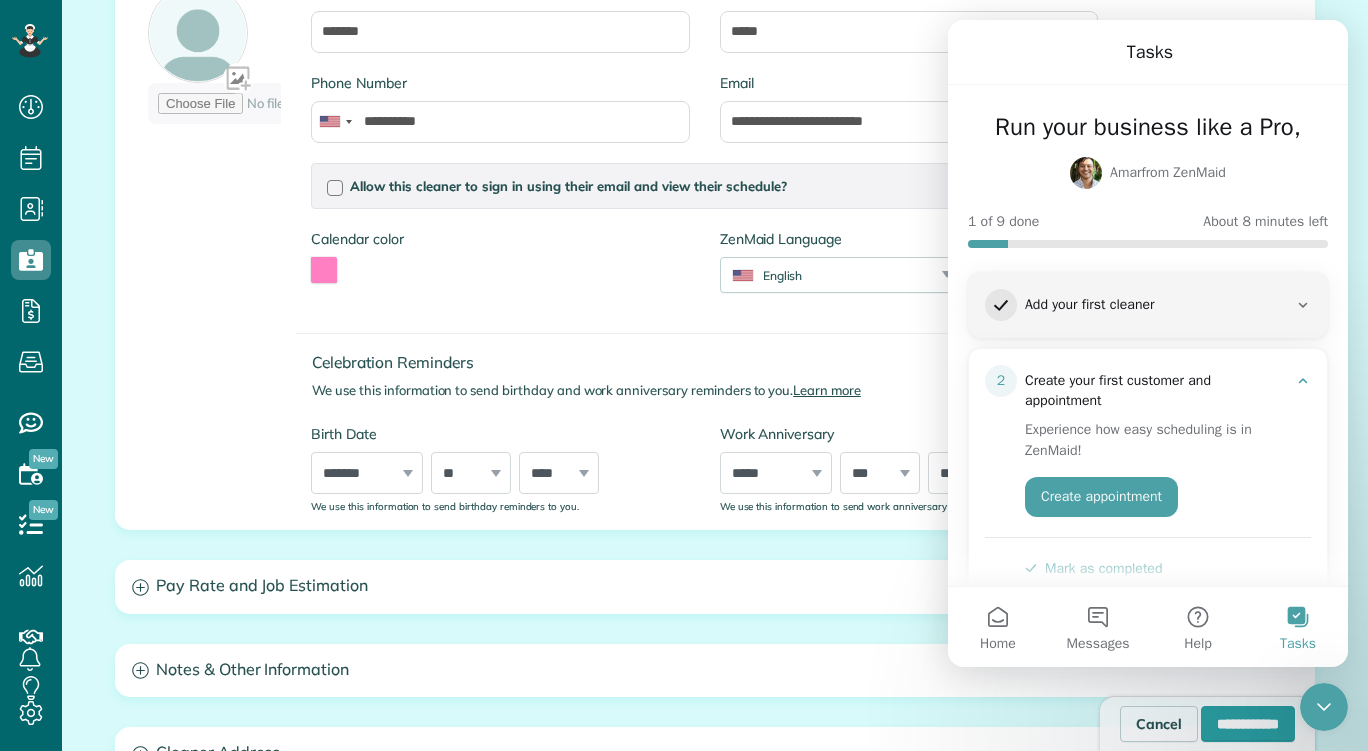 click at bounding box center (1324, 707) 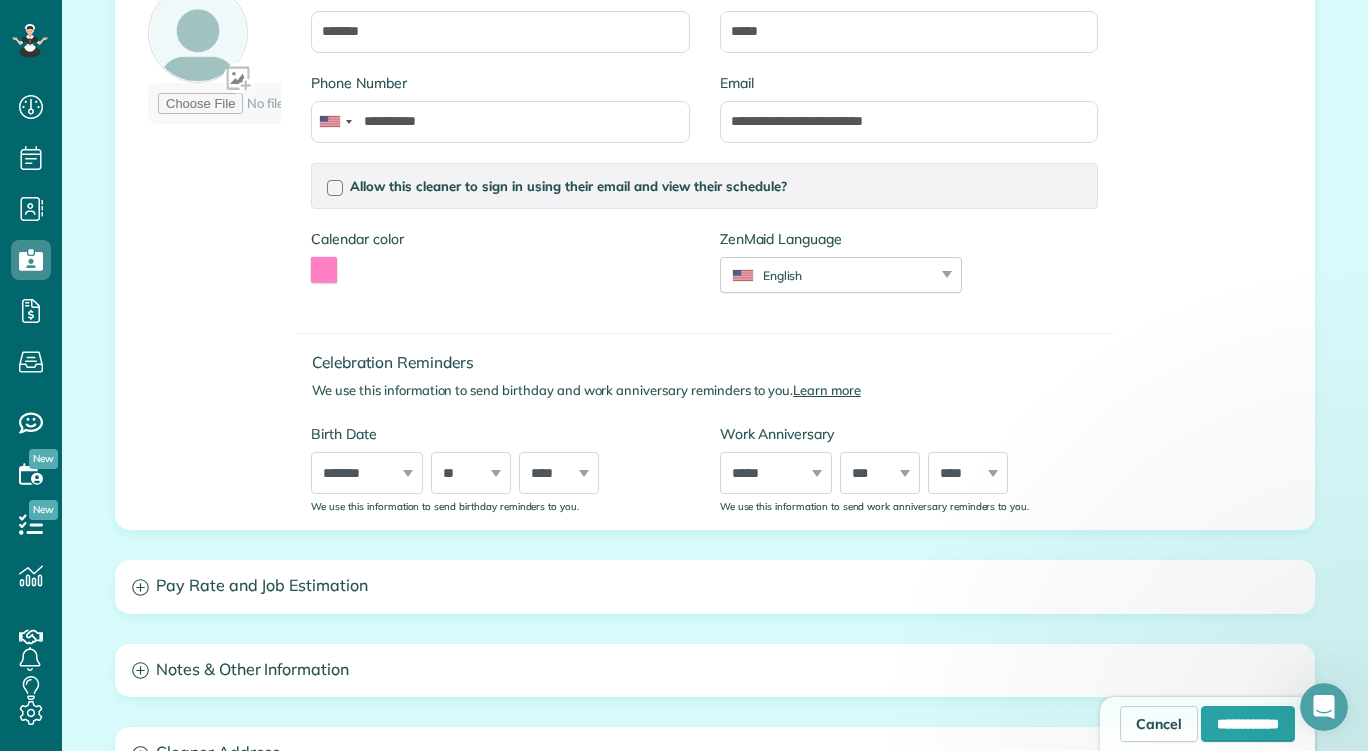 scroll, scrollTop: 0, scrollLeft: 0, axis: both 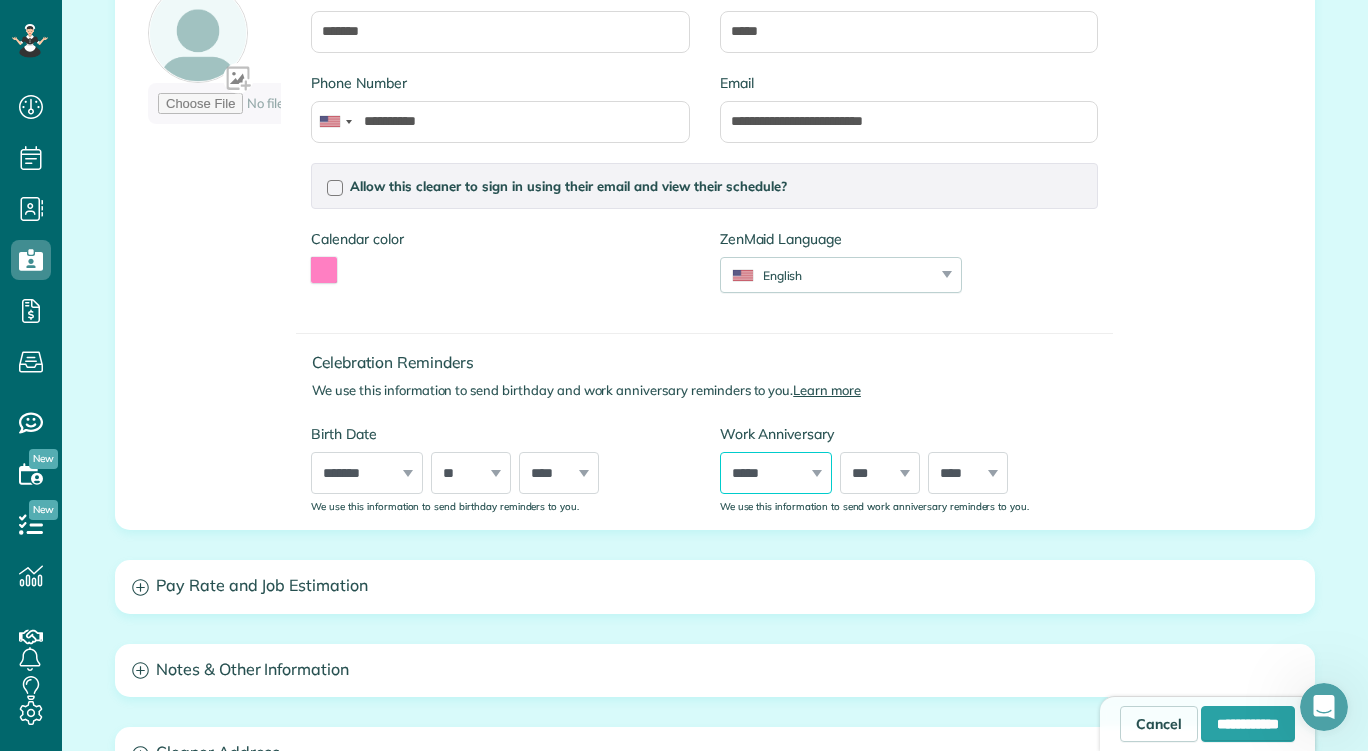 click on "*****
*******
********
*****
*****
***
****
****
******
*********
*******
********
********" at bounding box center [776, 473] 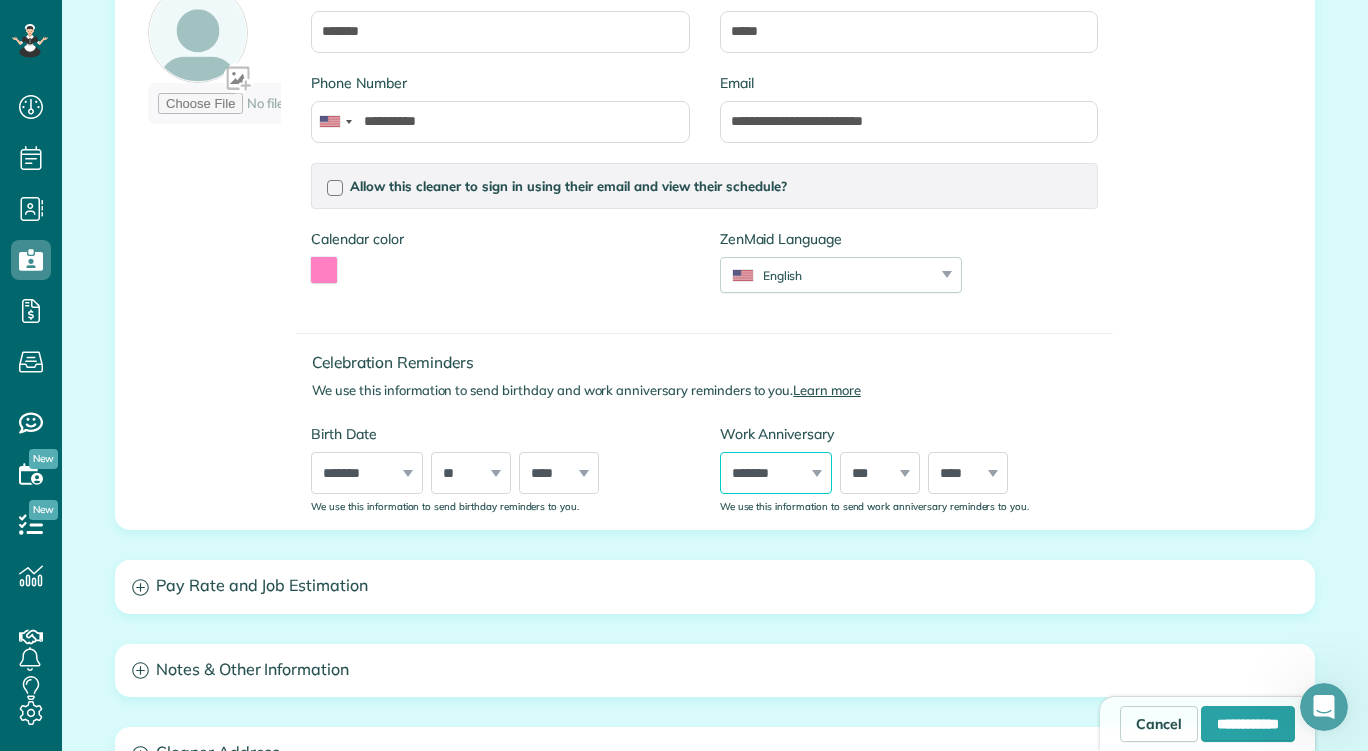 click on "*****
*******
********
*****
*****
***
****
****
******
*********
*******
********
********" at bounding box center (776, 473) 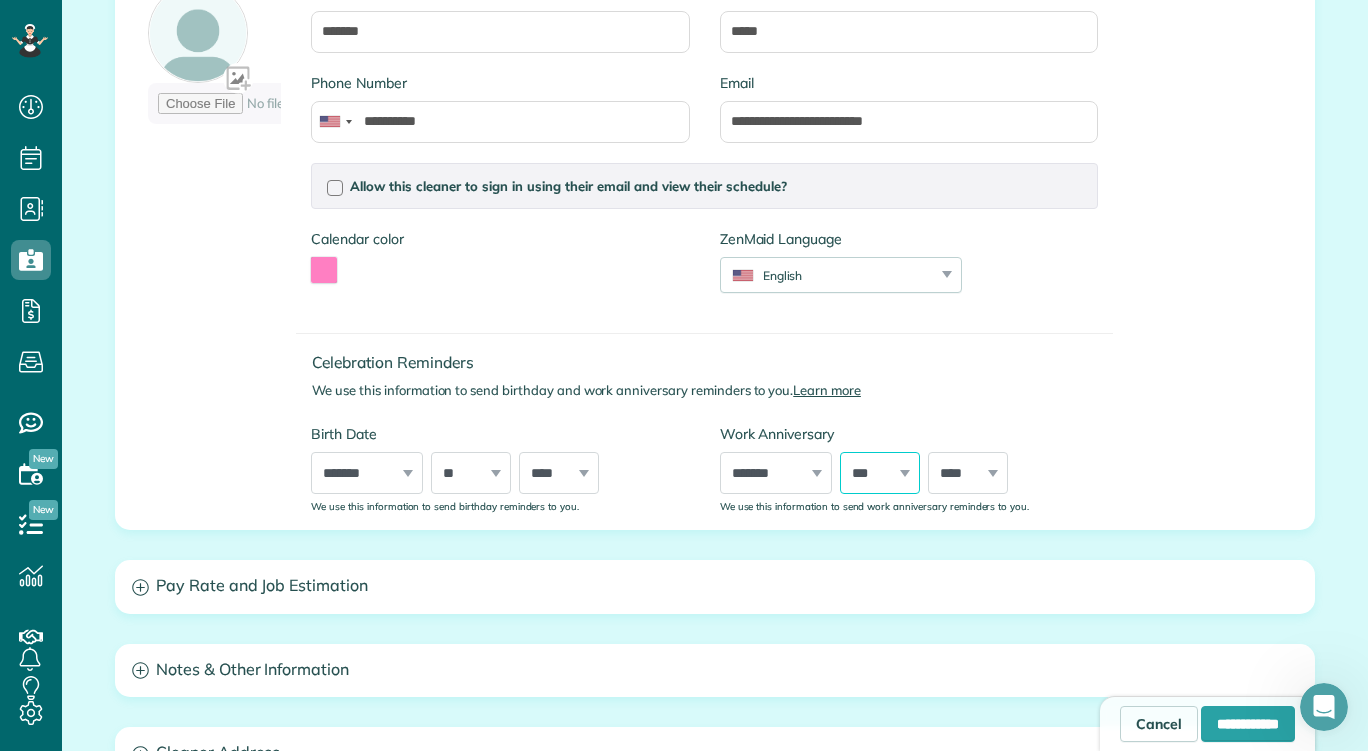 click on "***
*
*
*
*
*
*
*
*
*
**
**
**
**
**
**
**
**
**
**
**
**
**
**
**
**
**
**
**
**
**
**" at bounding box center (880, 473) 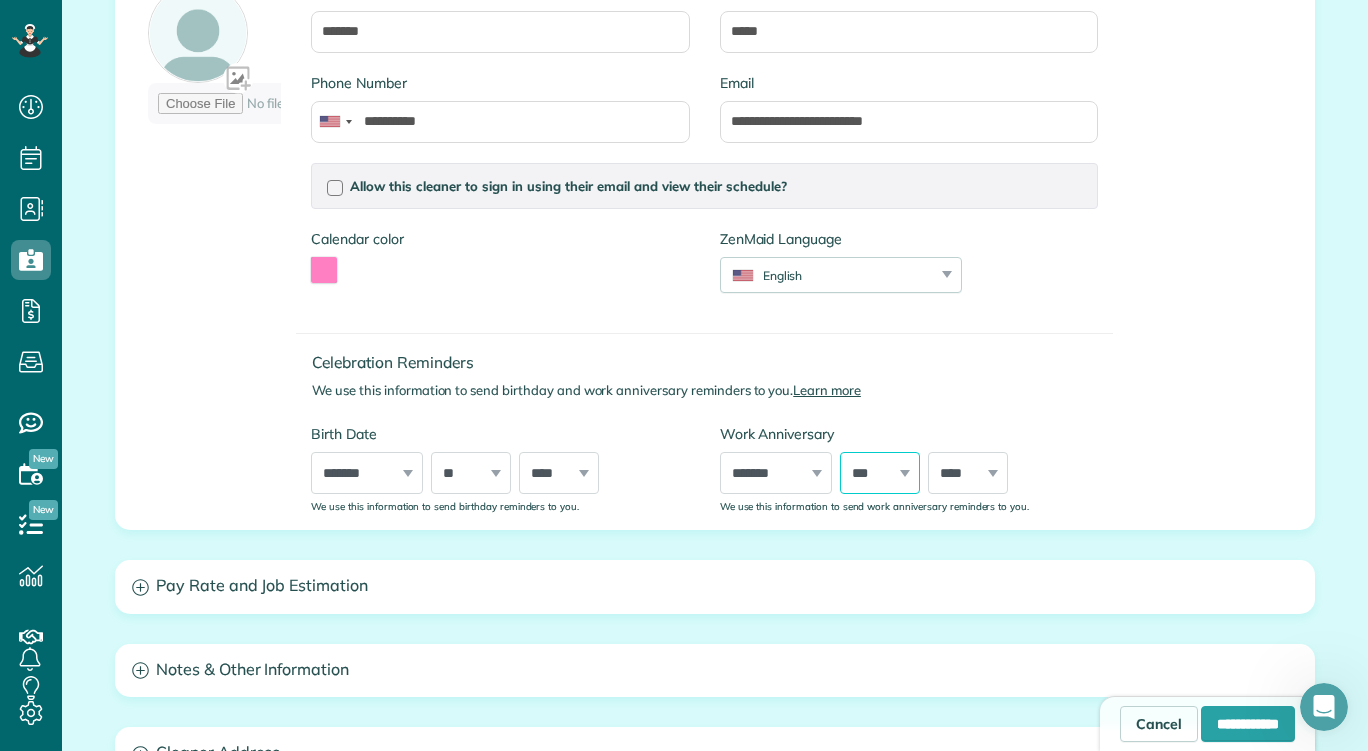 select on "**" 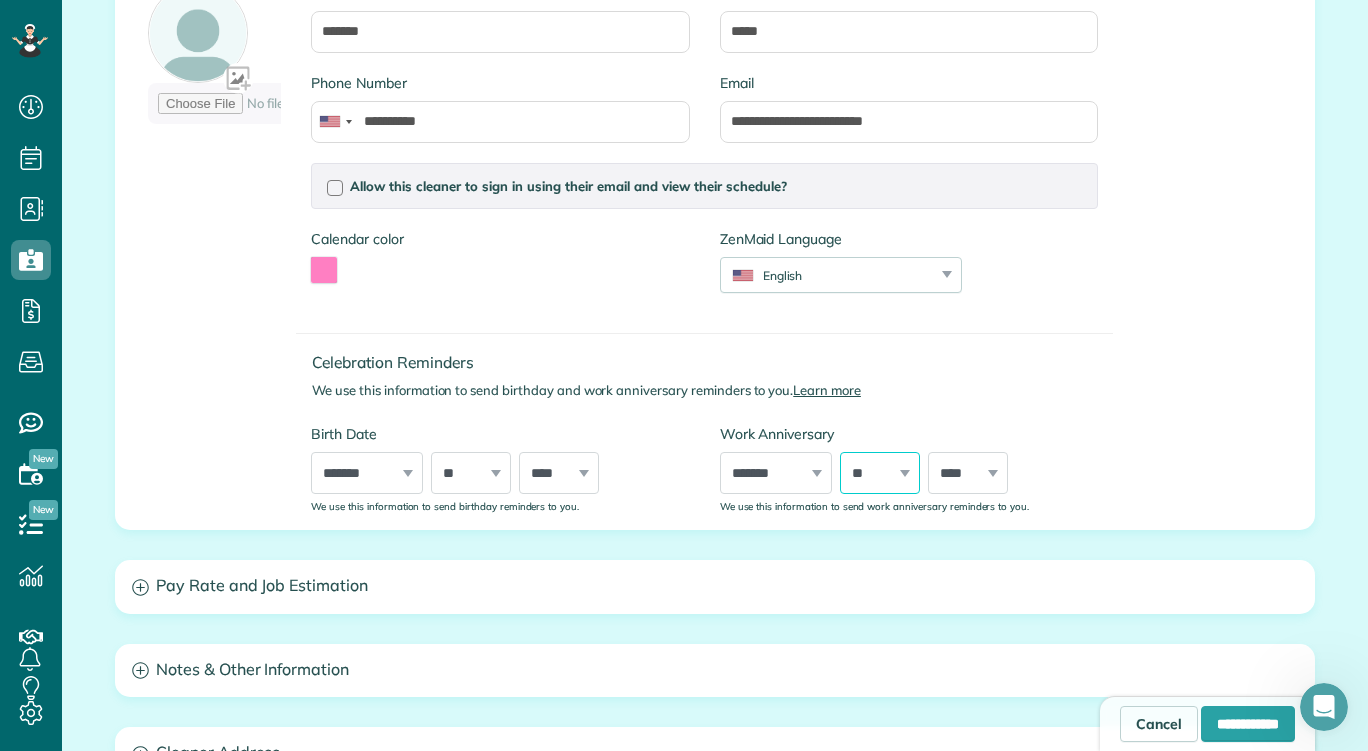 click on "***
*
*
*
*
*
*
*
*
*
**
**
**
**
**
**
**
**
**
**
**
**
**
**
**
**
**
**
**
**
**
**" at bounding box center [880, 473] 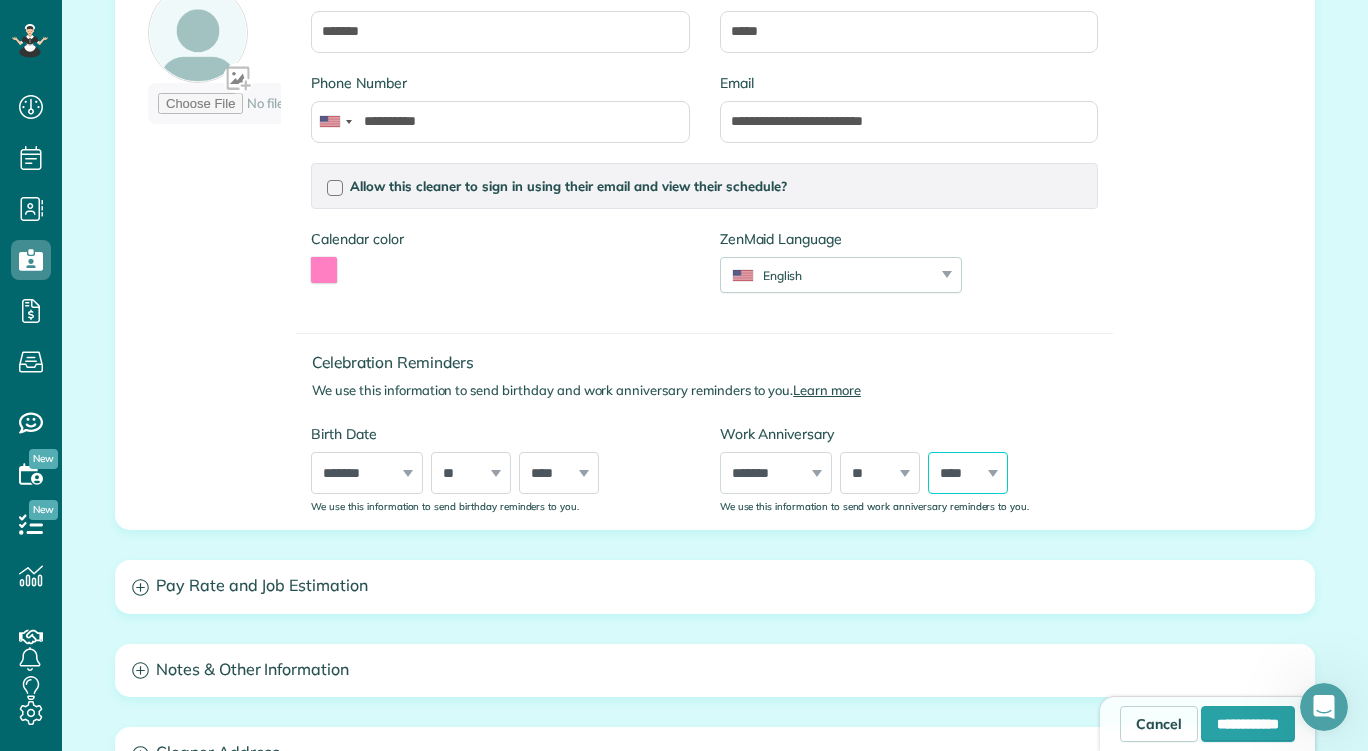 click on "****
****
****
****
****
****
****
****
****
****
****
****
****
****
****
****
****
****
****
****
****
****
****
****
****
****
****
****
****
****
****
****
****
****
****
****
****
****
****
****
****
****
****
****
****
****
****
****
****
****
****
****
****" at bounding box center (968, 473) 